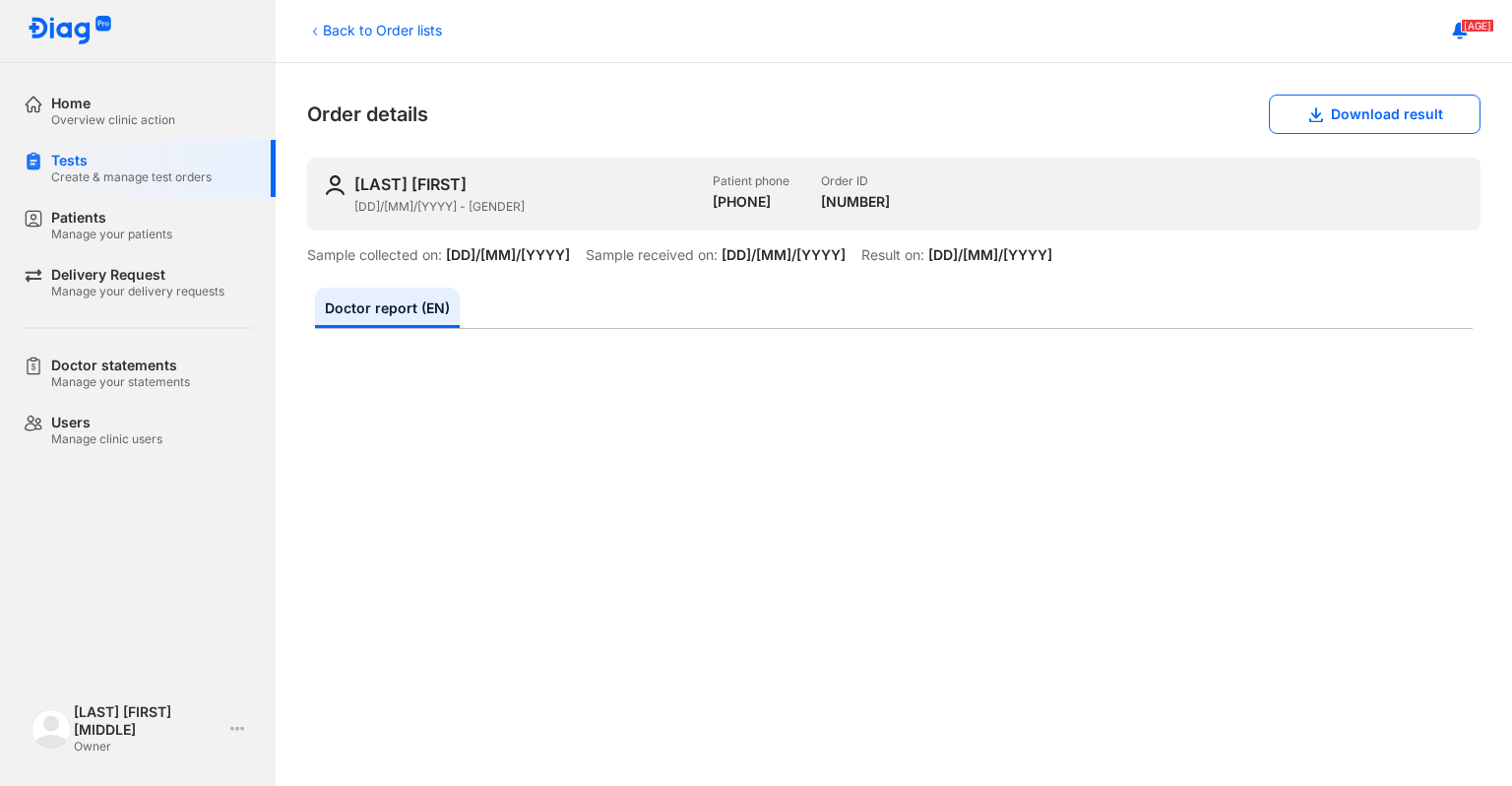 scroll, scrollTop: 0, scrollLeft: 0, axis: both 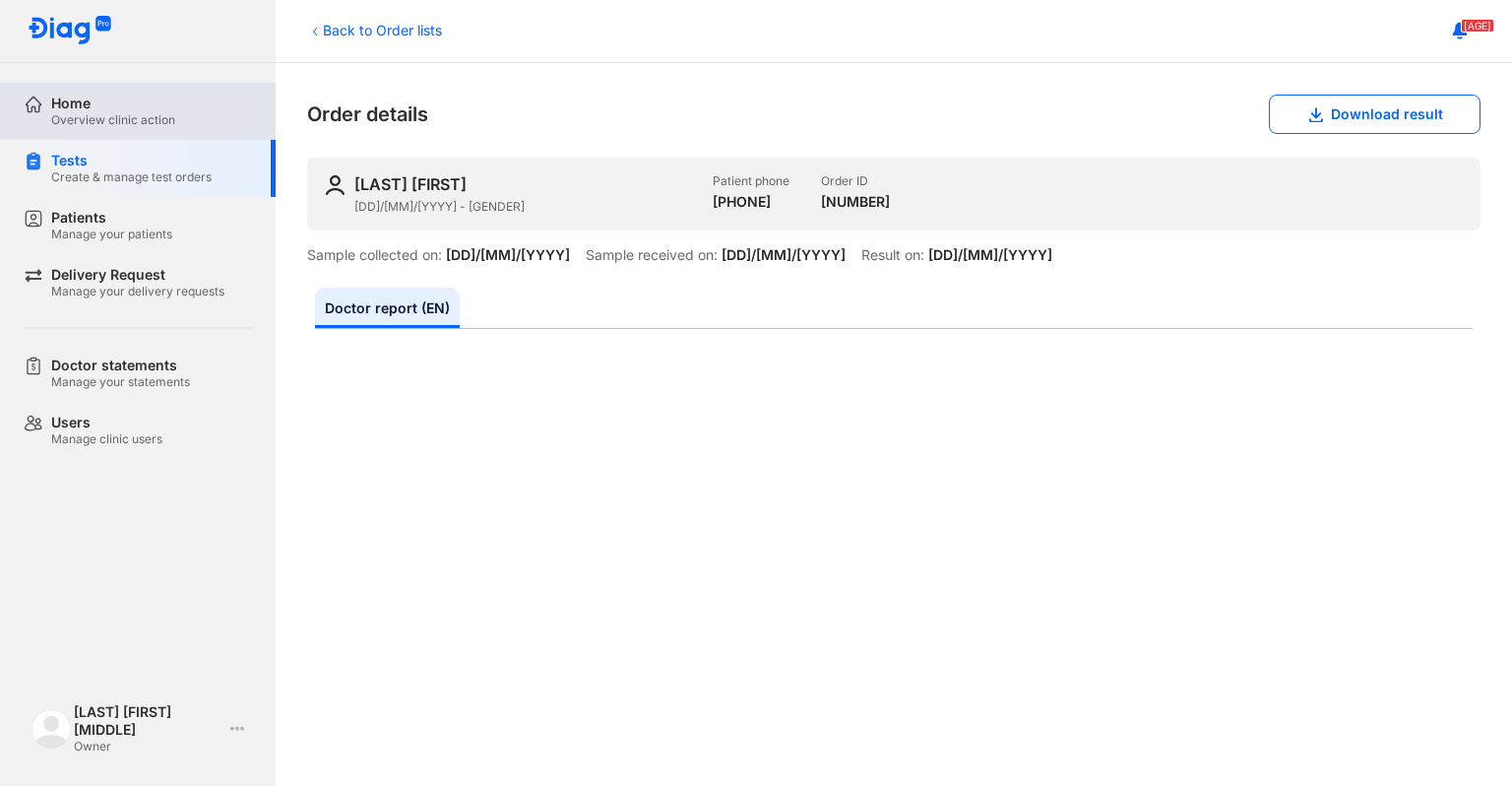 click on "Overview clinic action" at bounding box center [113, 120] 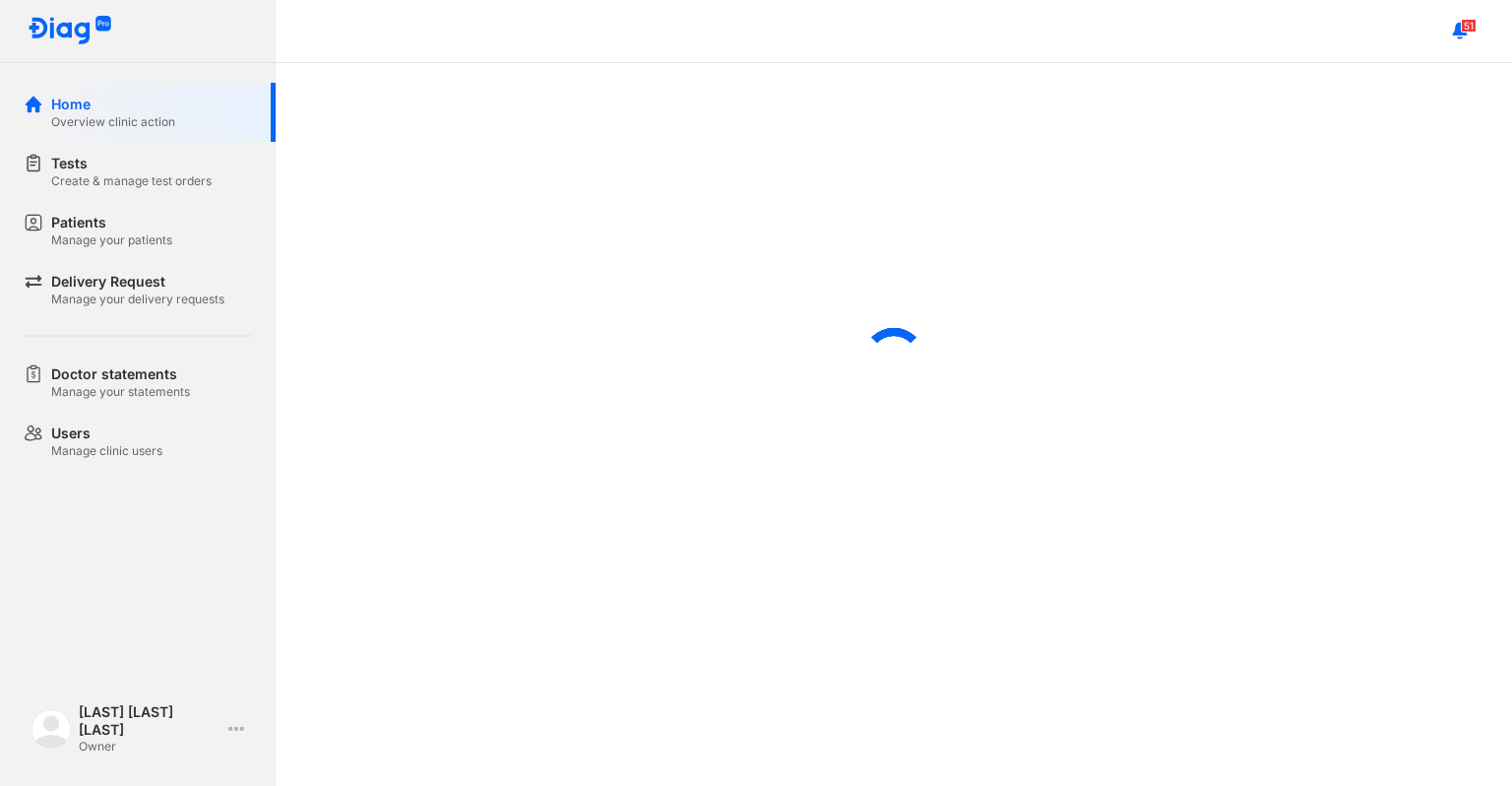 scroll, scrollTop: 0, scrollLeft: 0, axis: both 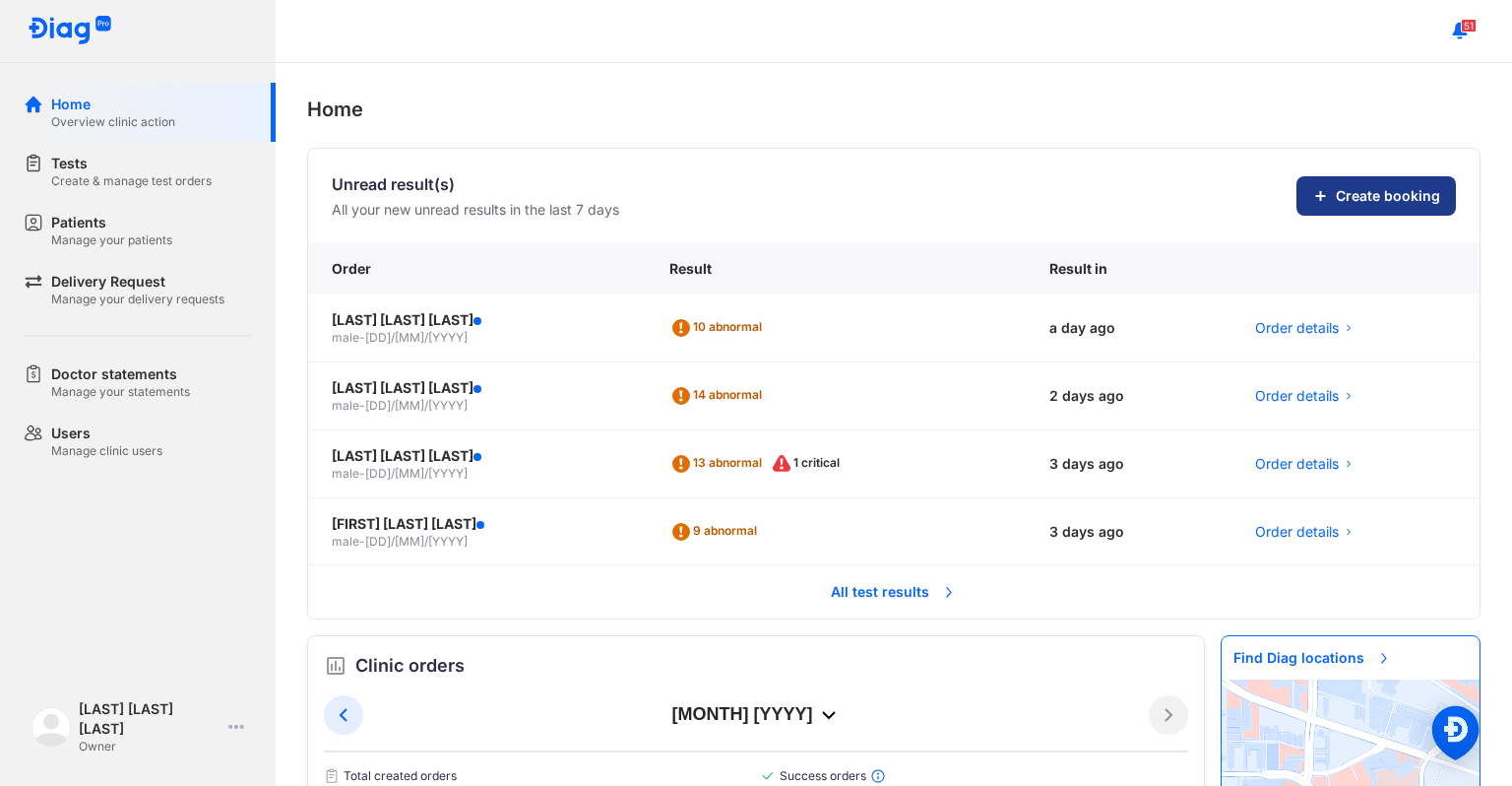 click on "Create booking" 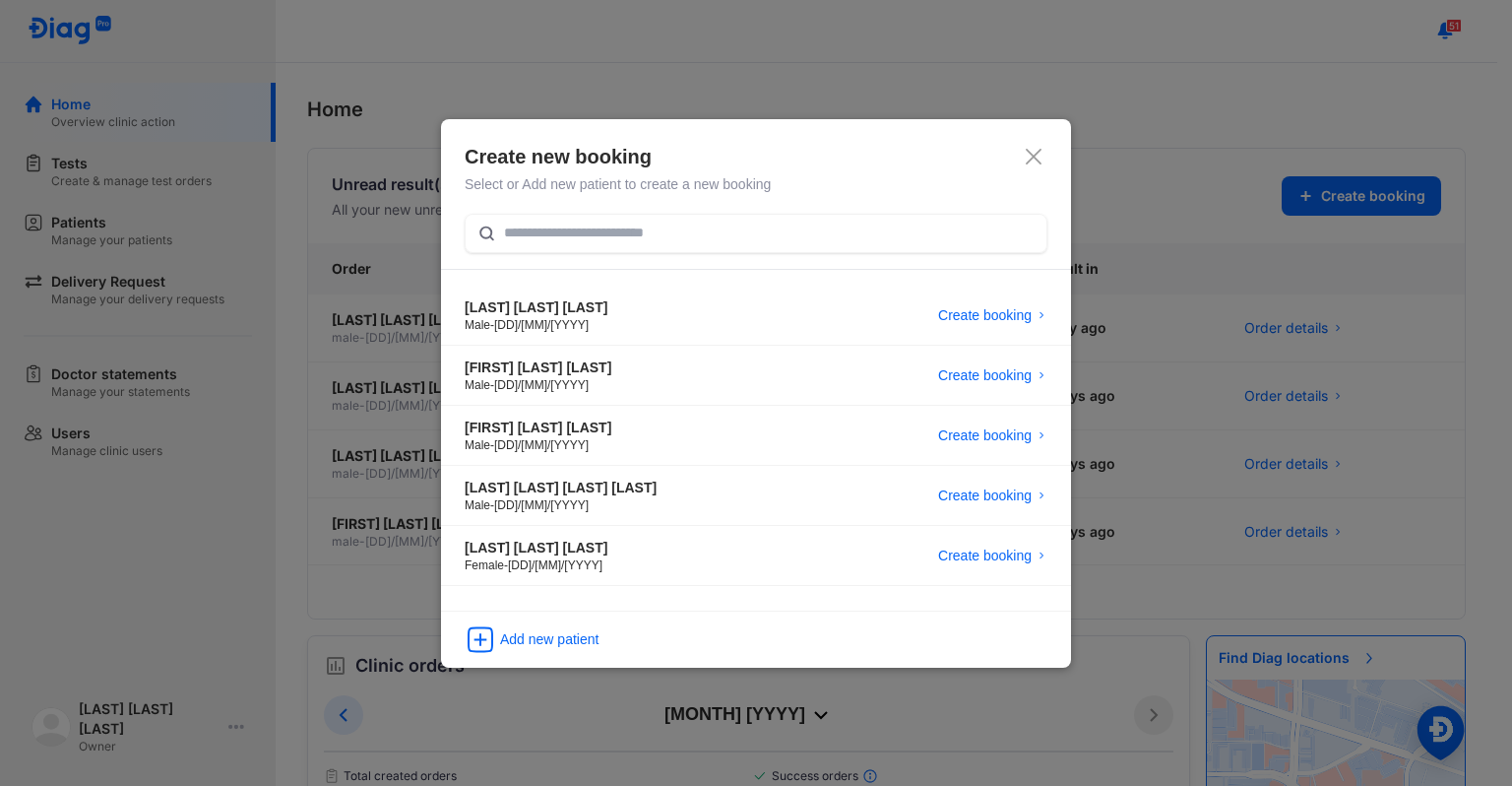 type 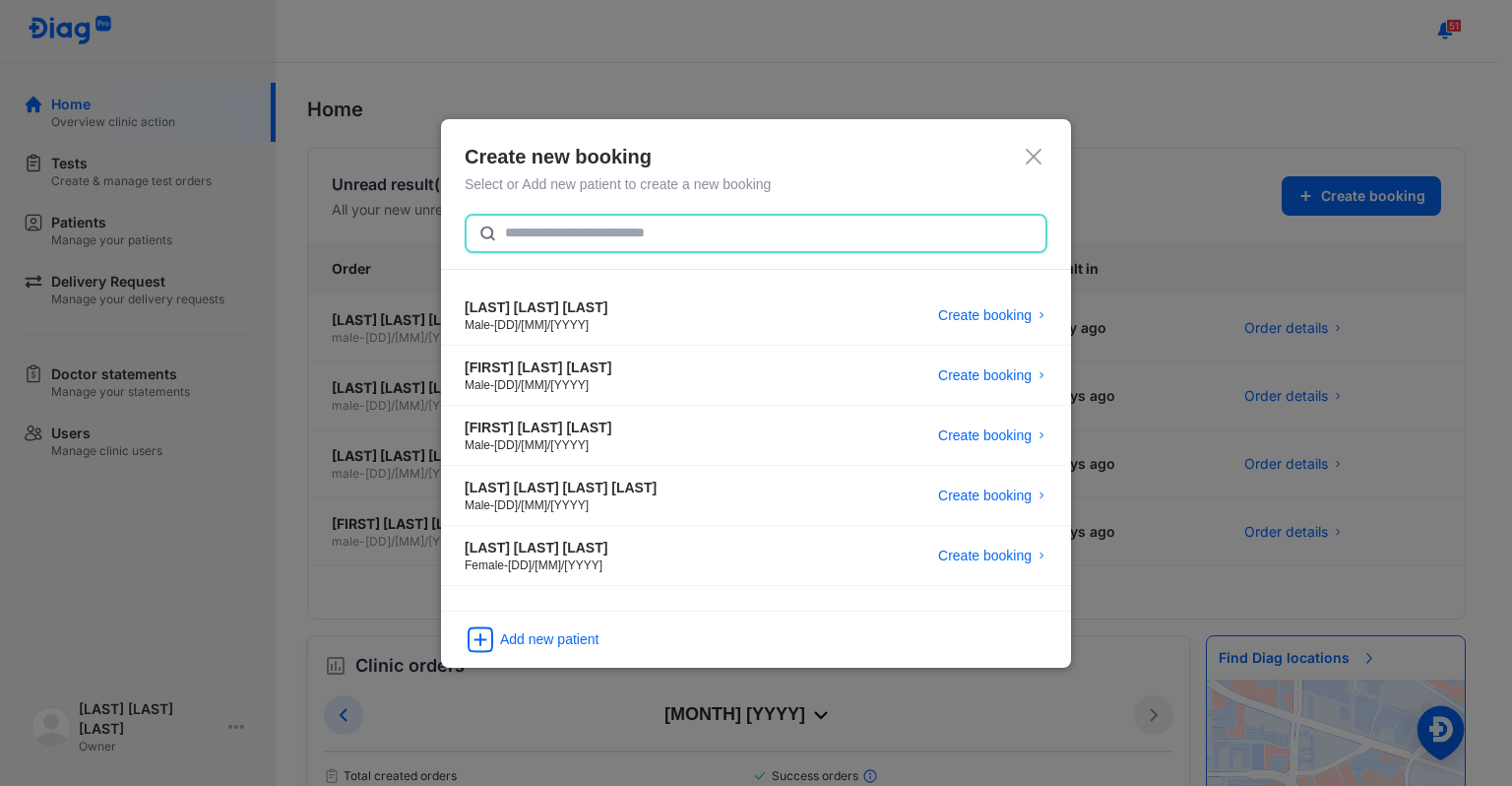 click 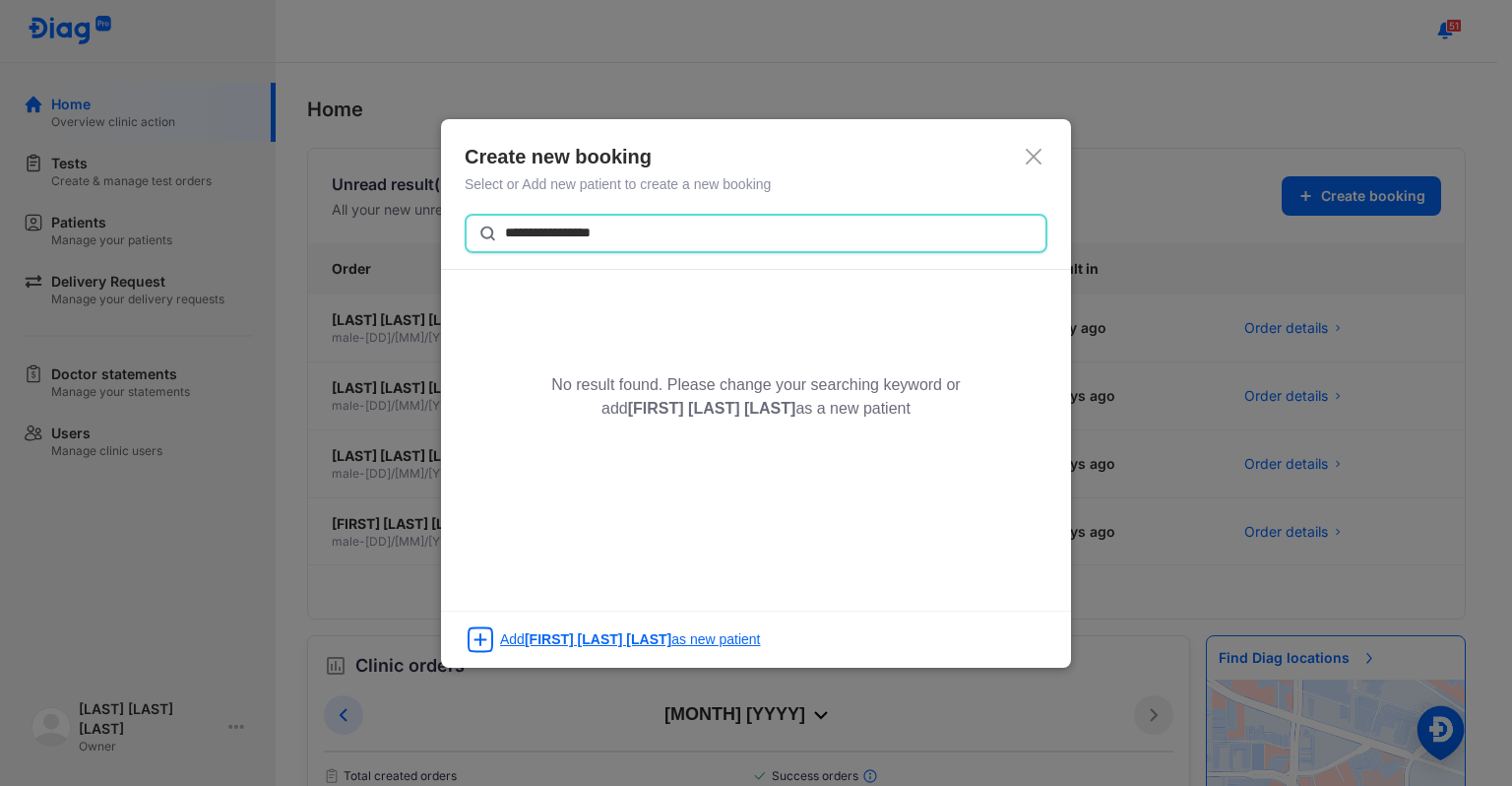 type on "**********" 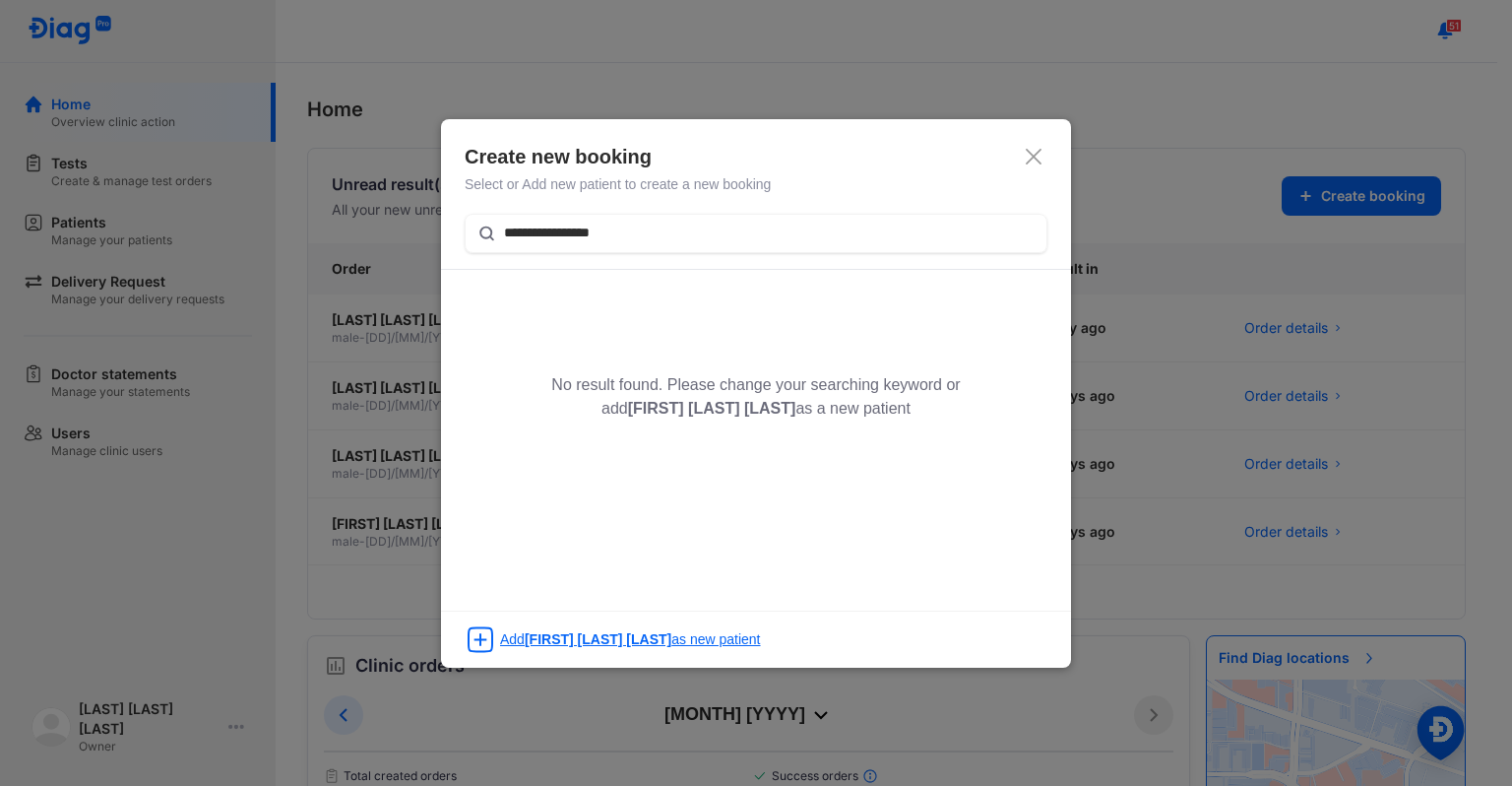 click on "Add  NGUYỄN HOÀNG QUÂN  as new patient" at bounding box center (630, 639) 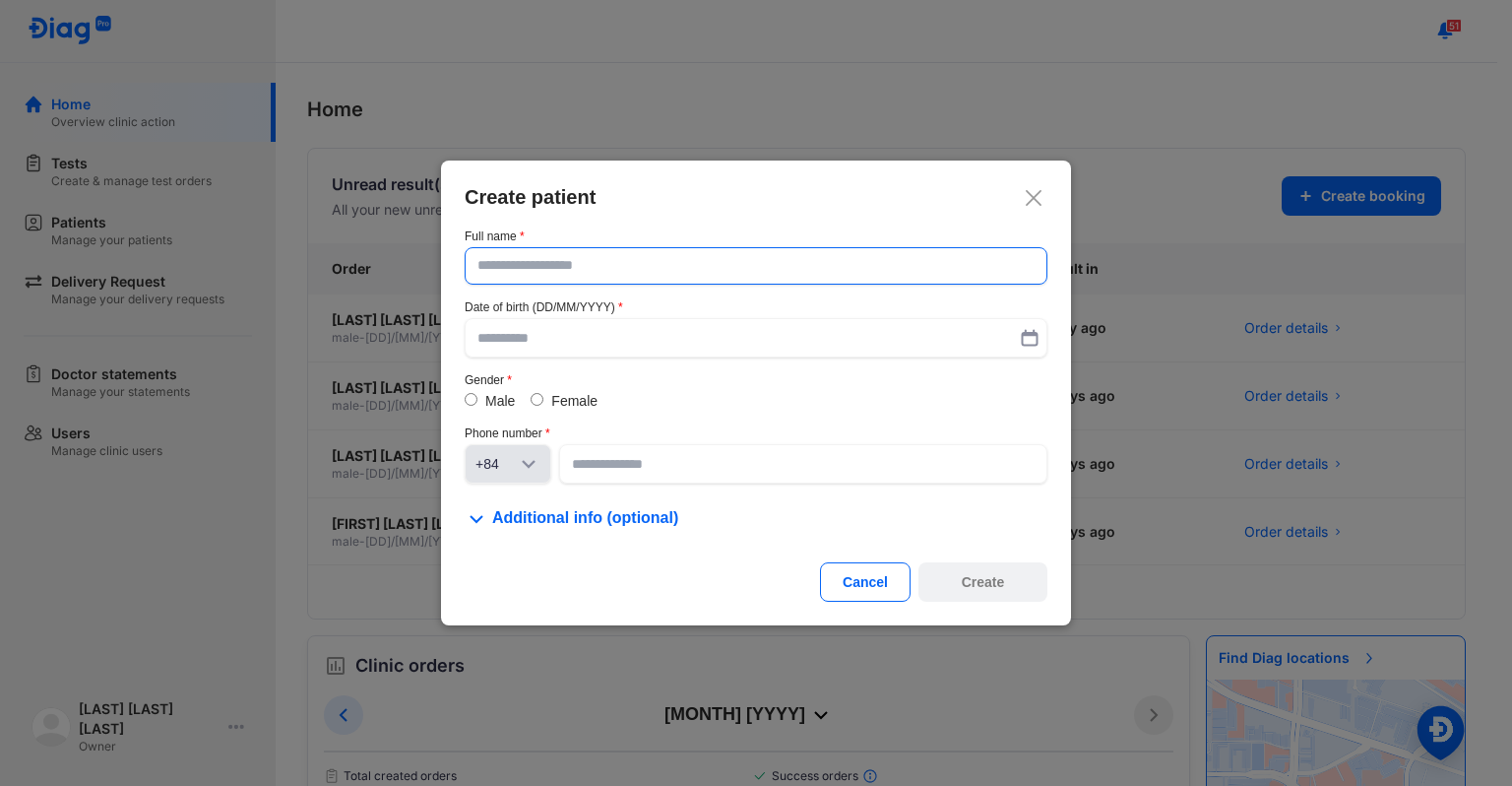 click 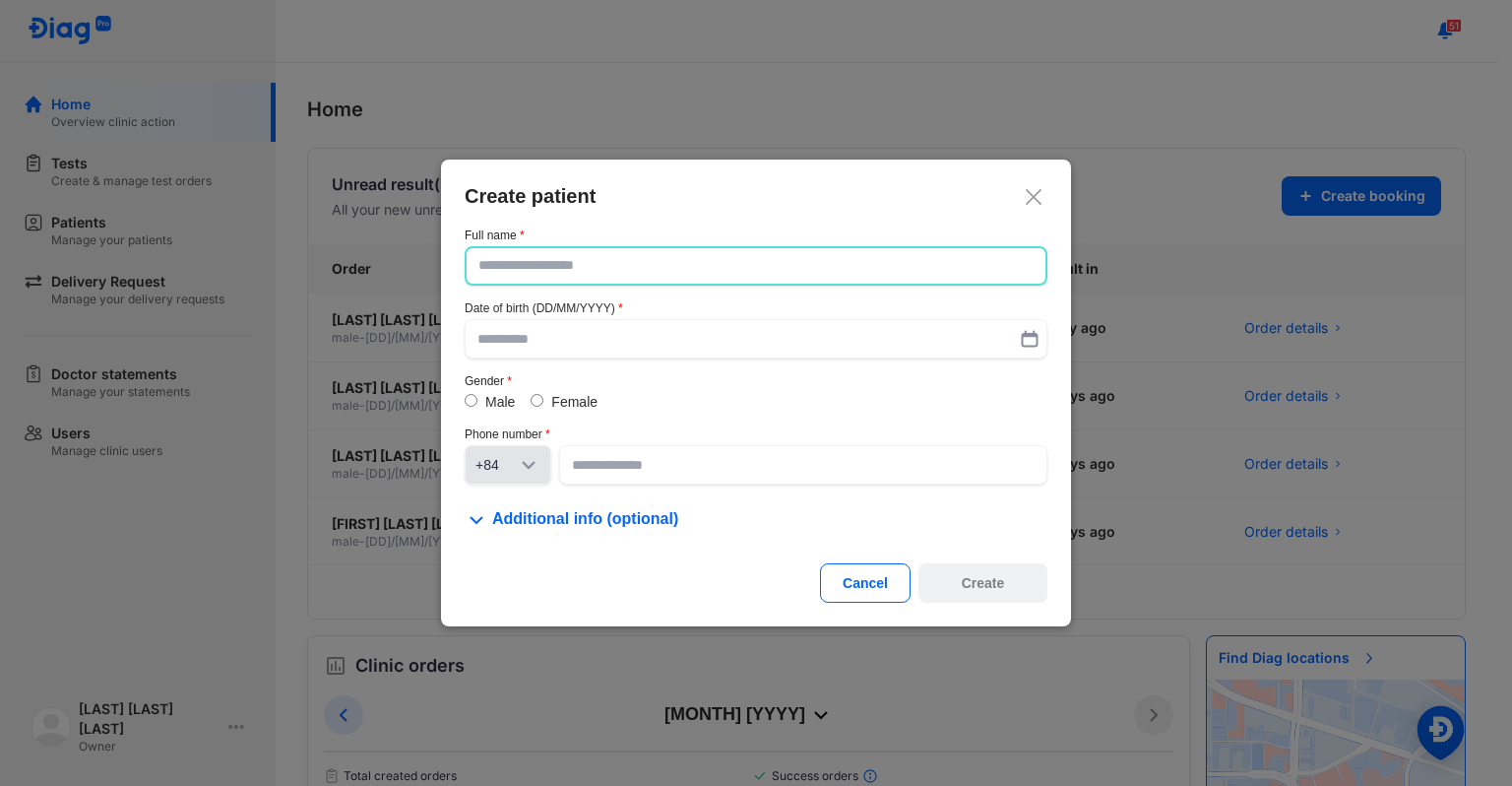 paste on "**********" 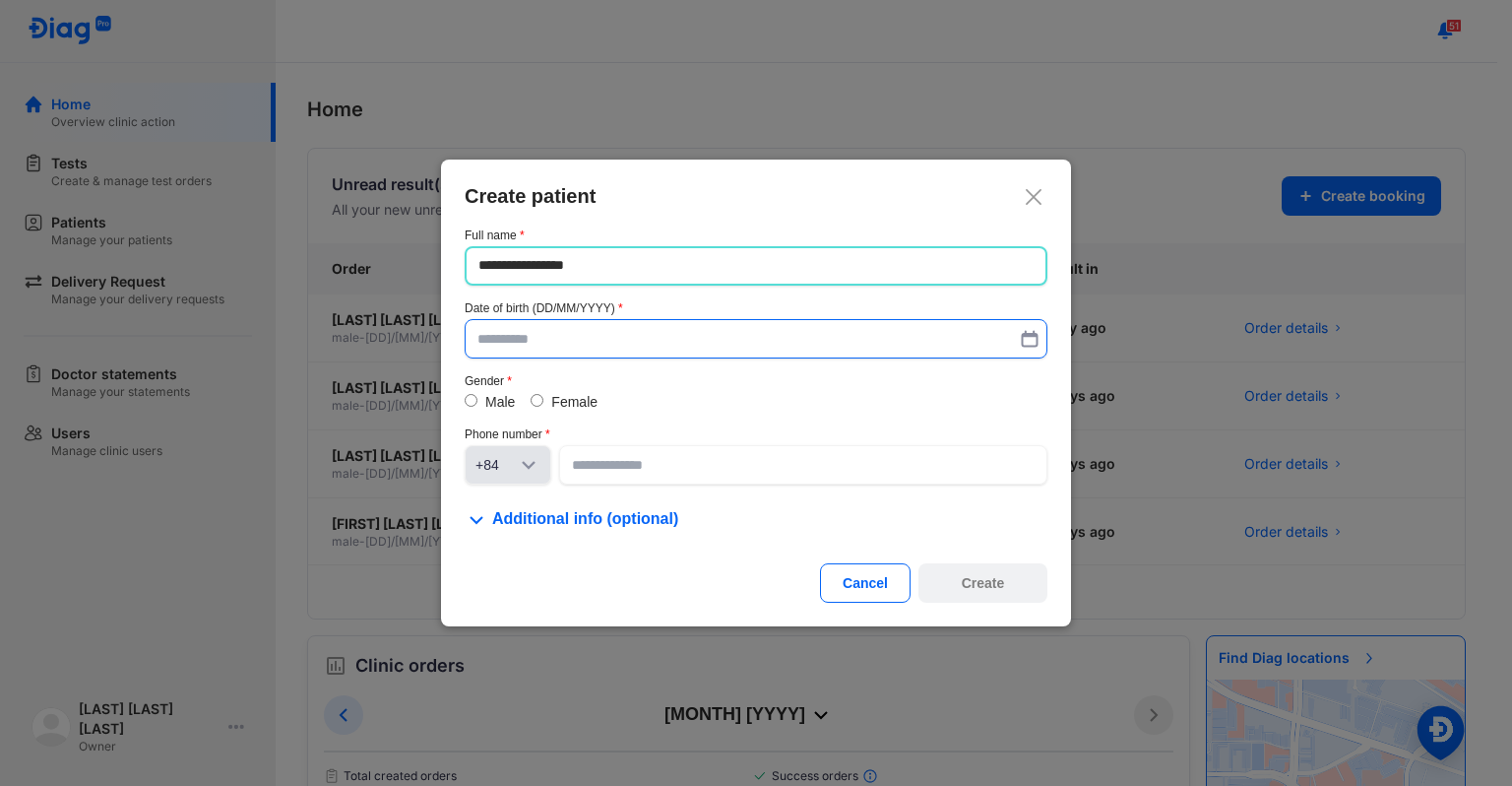 type on "**********" 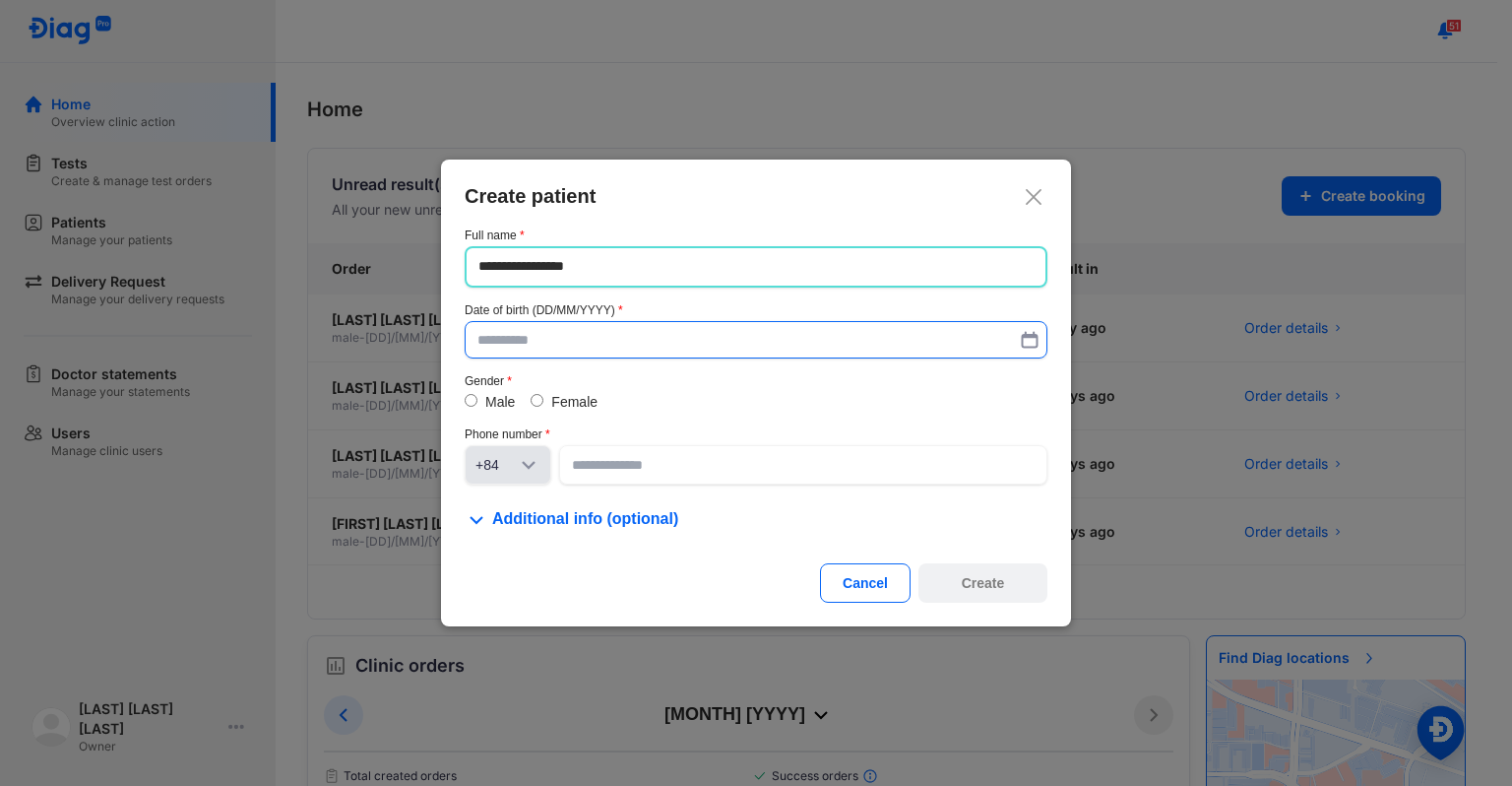 click at bounding box center [756, 340] 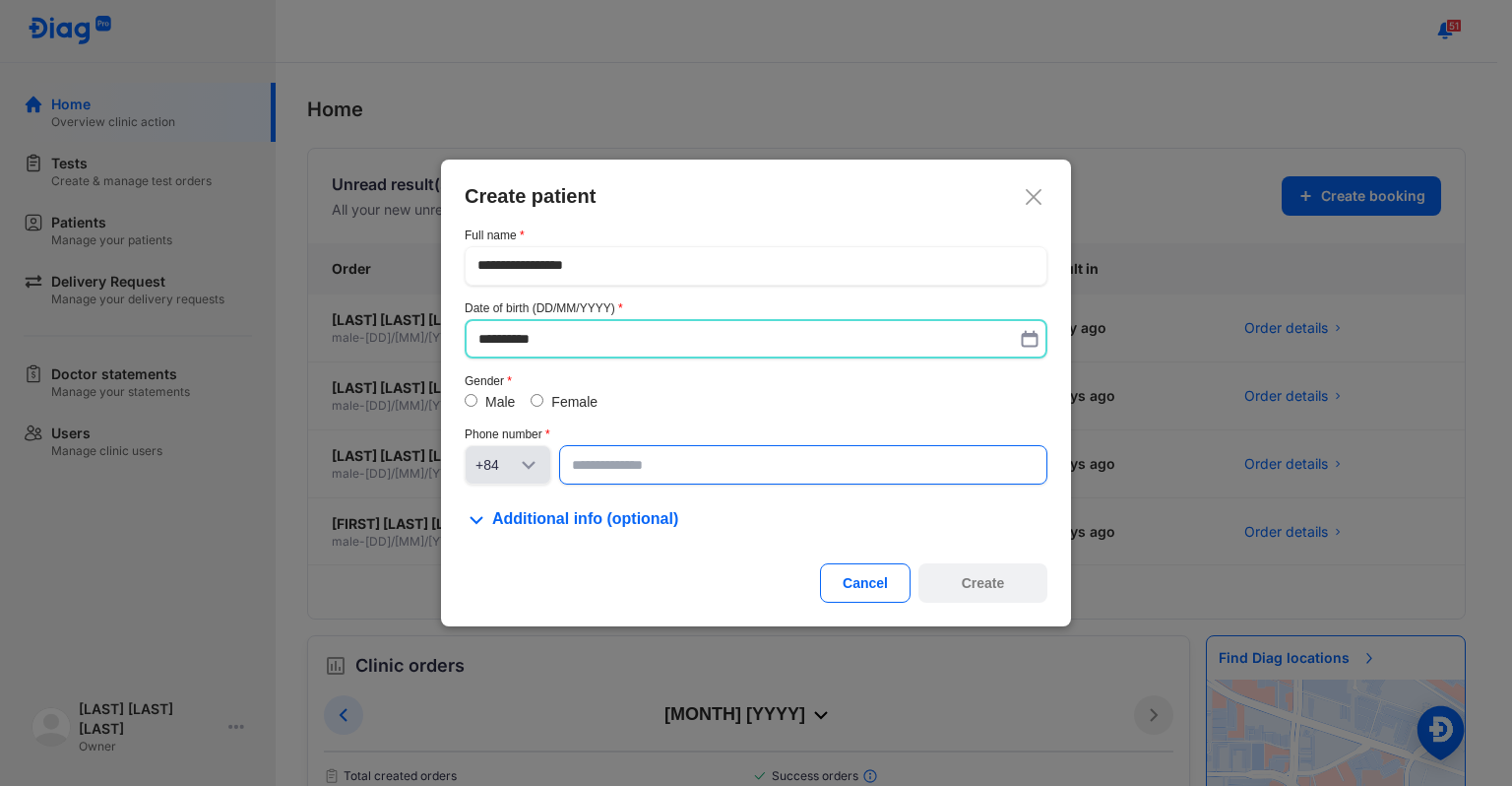 type on "**********" 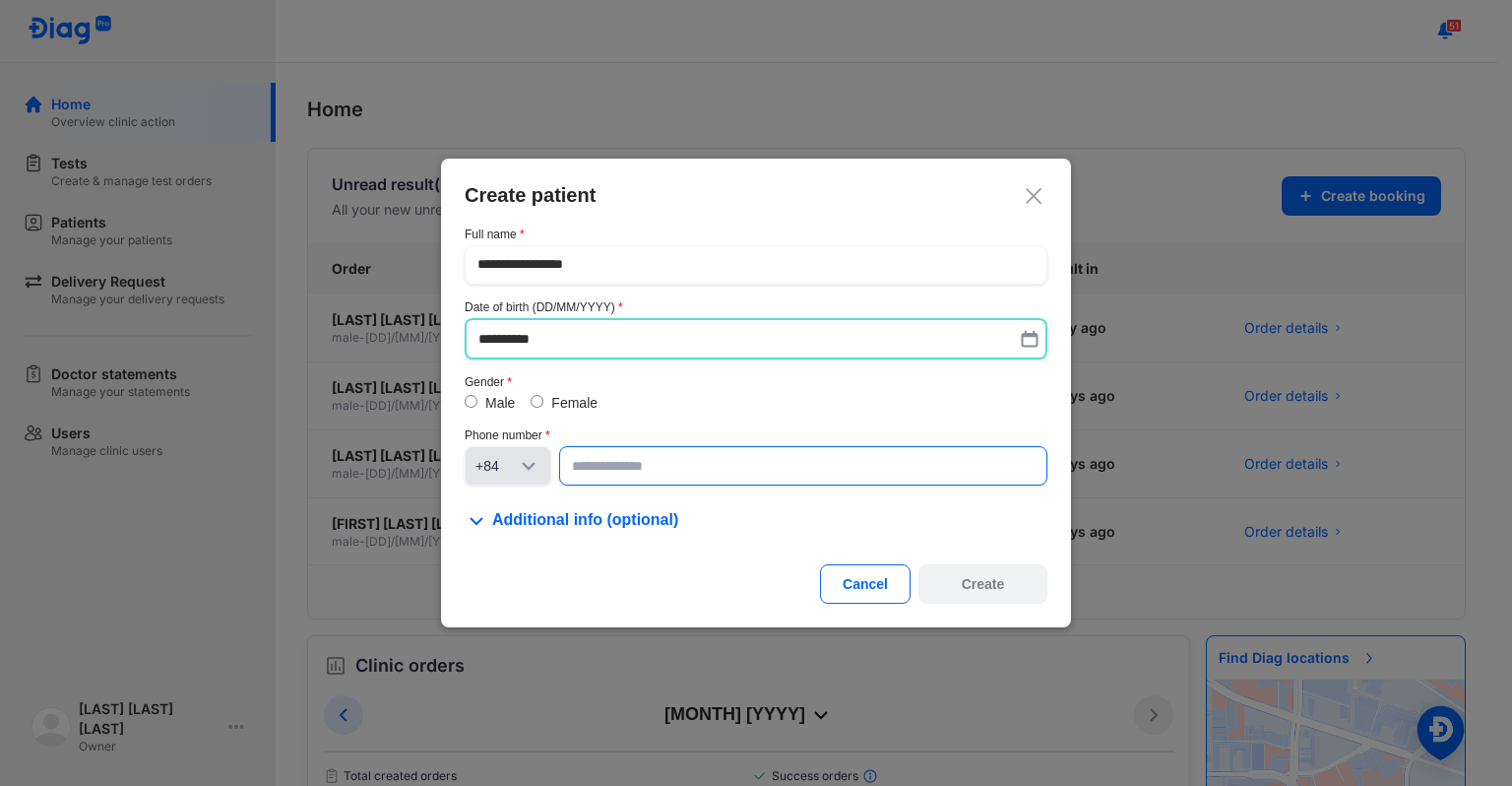 click 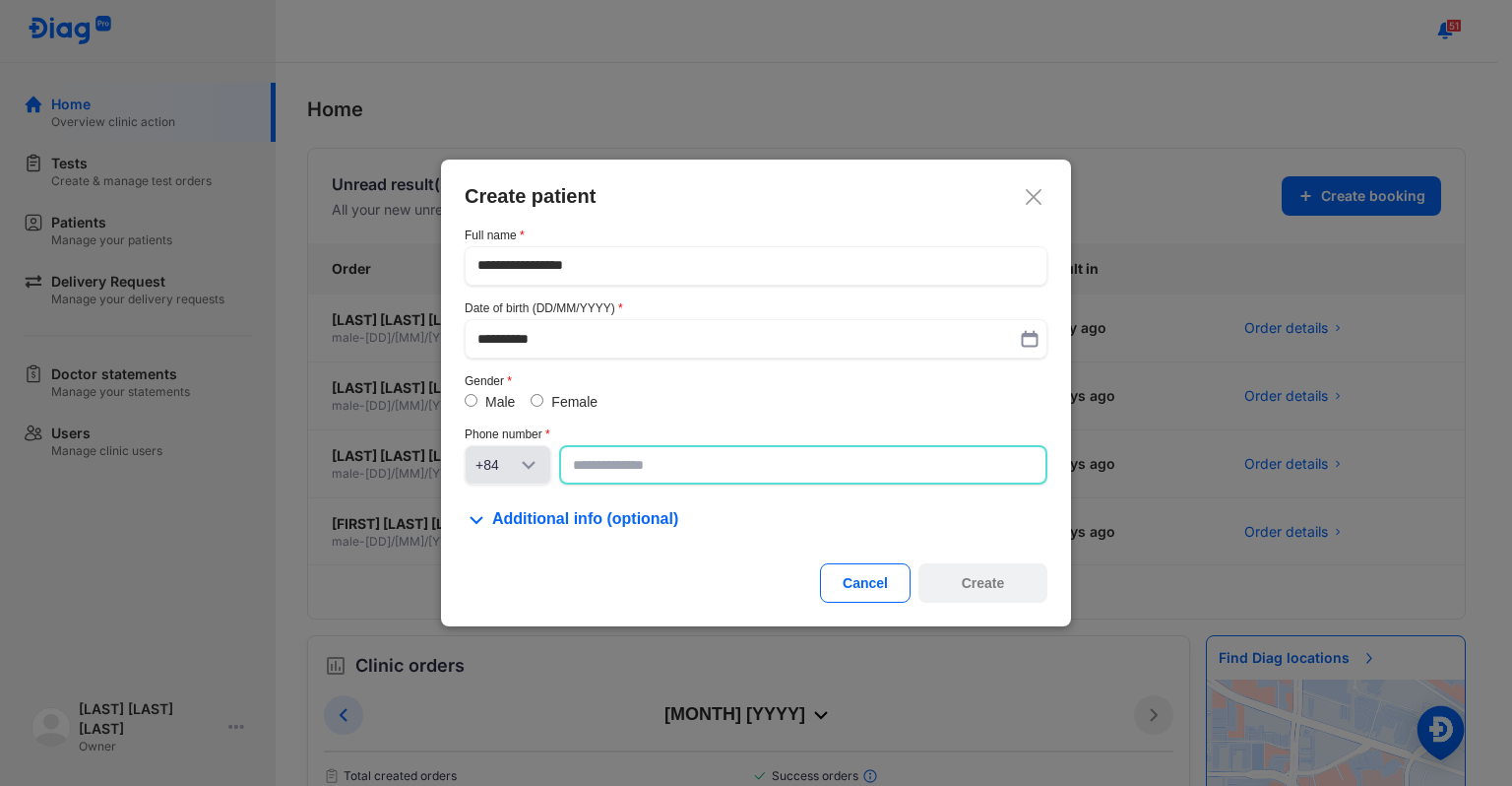 click 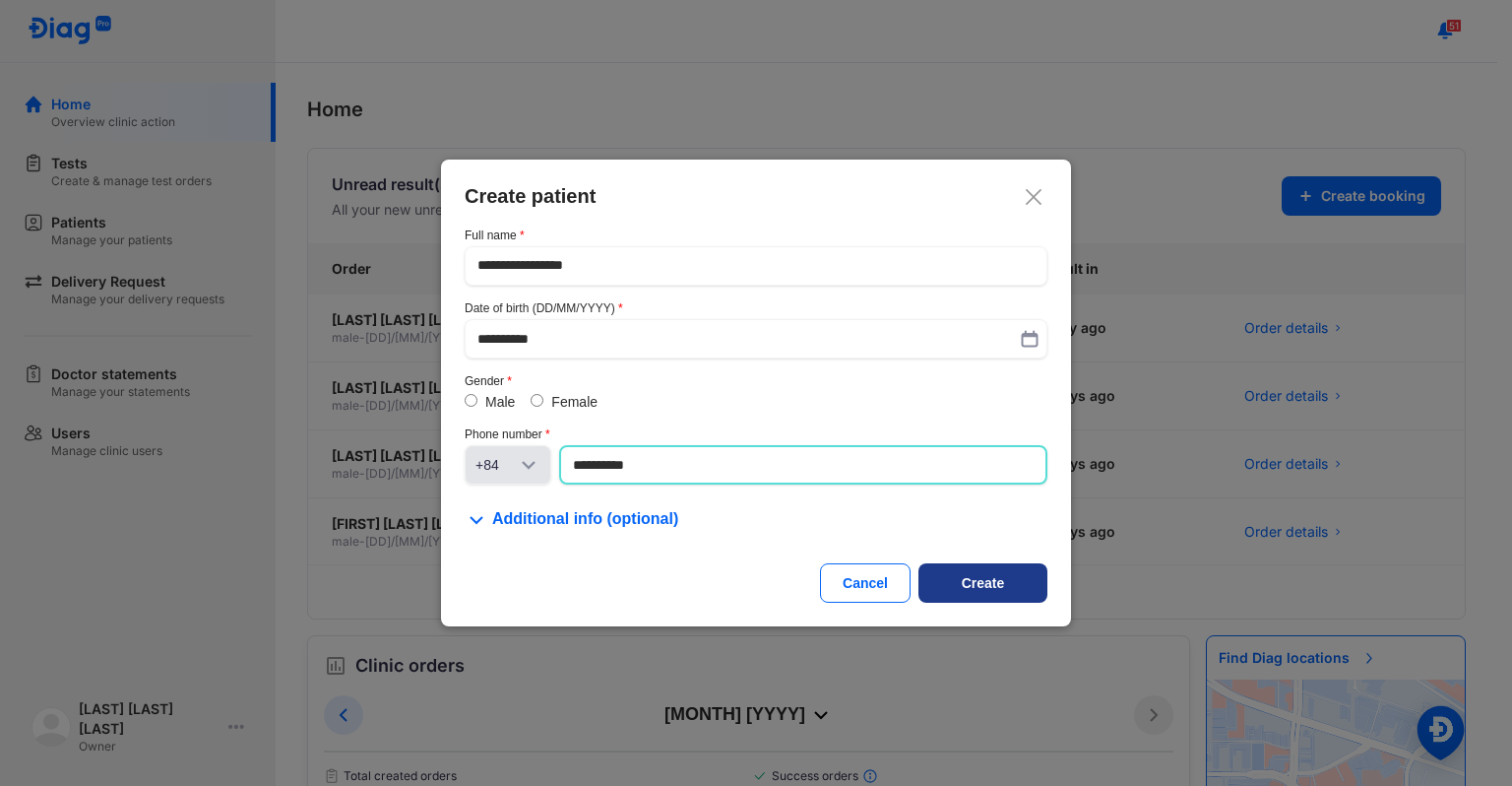type on "**********" 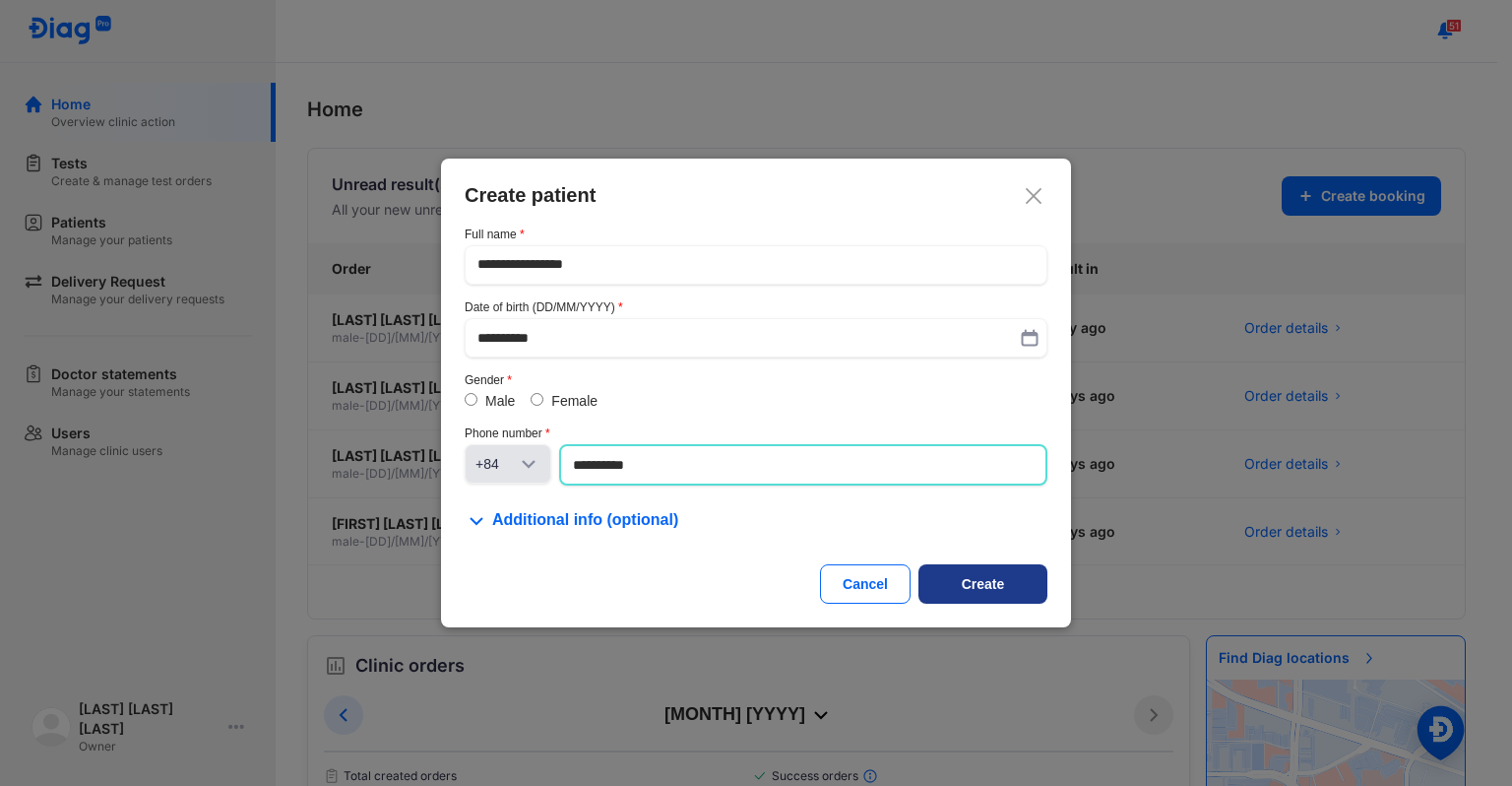 click on "Create" 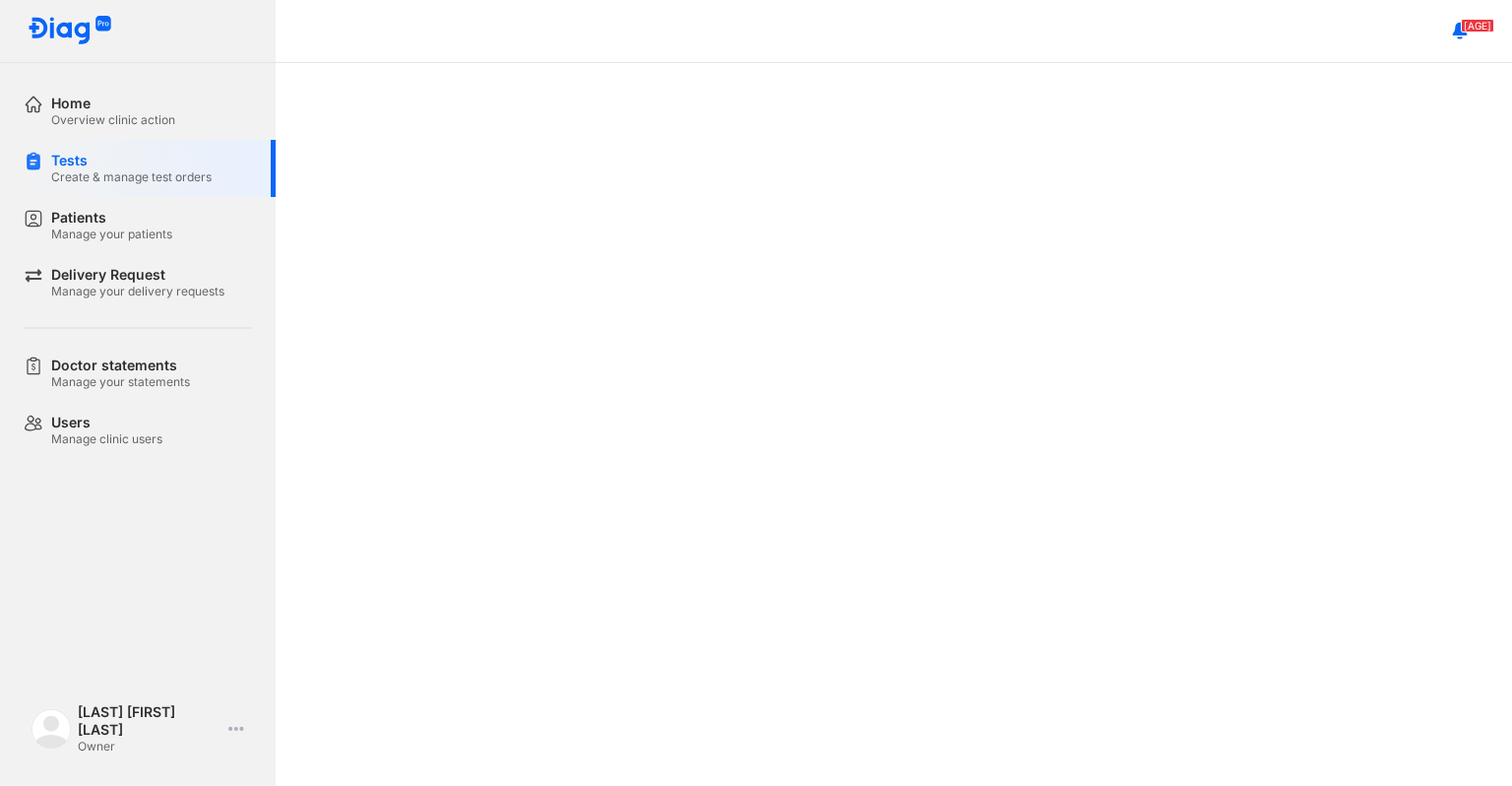 scroll, scrollTop: 0, scrollLeft: 0, axis: both 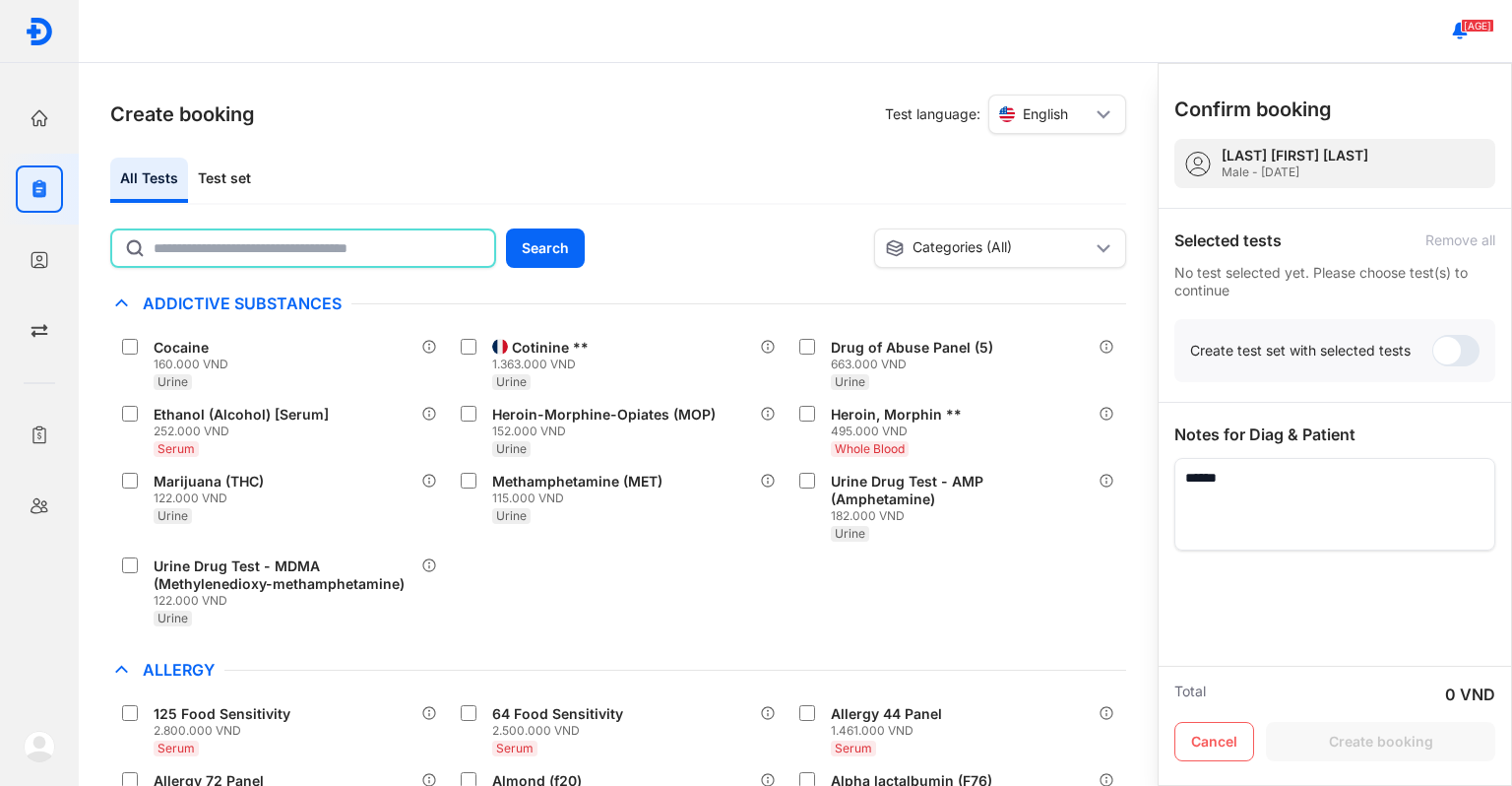 click 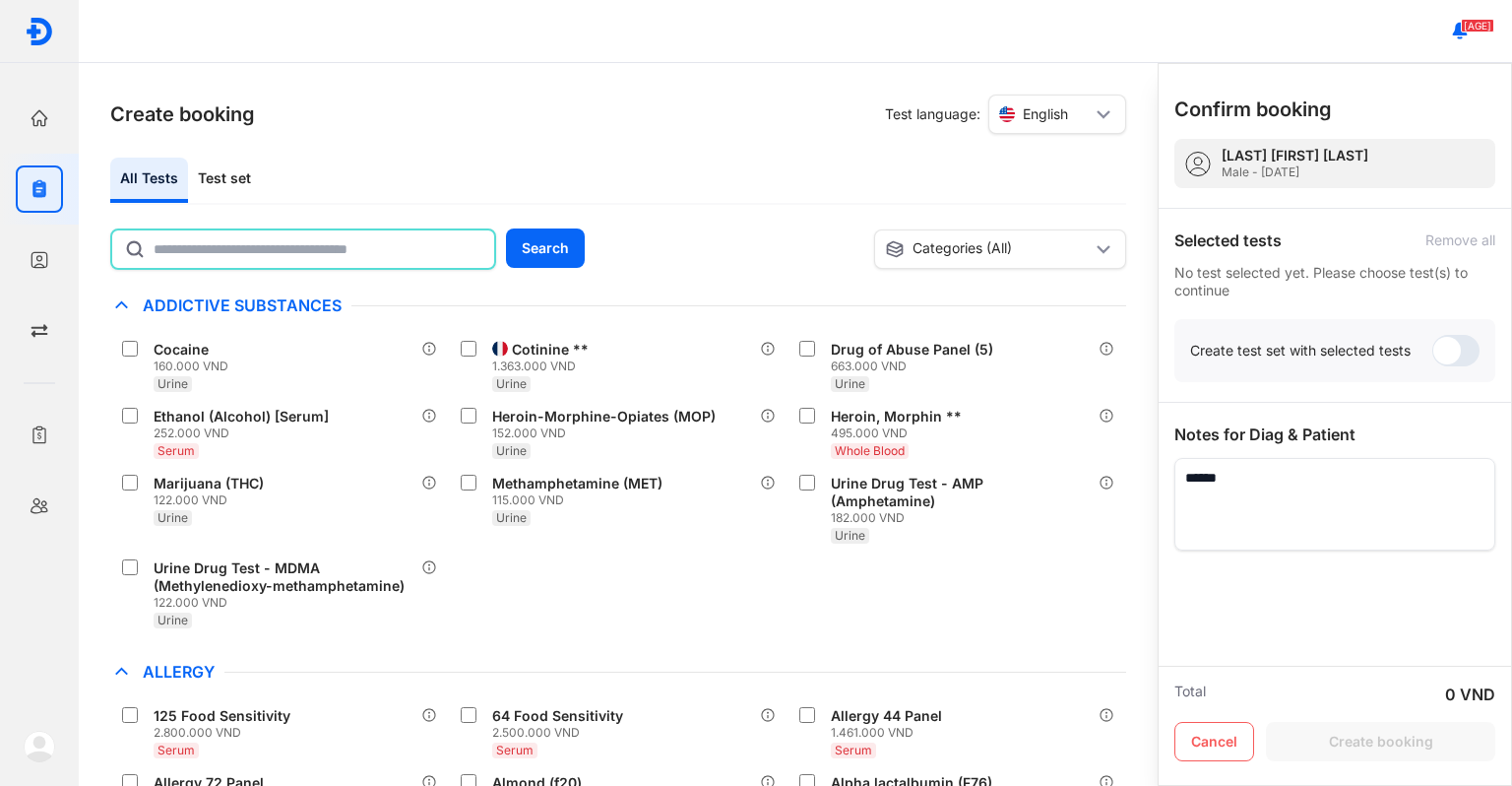 click on "All Tests Test set Search  Categories (All) Save as default view Most Ordered Addictive Substances Cocaine [PRICE] [CURRENCY] Urine Cotinine ** [PRICE] [CURRENCY] Urine Drug of Abuse Panel (5) [PRICE] [CURRENCY] Urine Ethanol (Alcohol) [Serum] [PRICE] [CURRENCY] Serum Heroin-Morphine-Opiates (MOP) [PRICE] [CURRENCY] Urine Heroin, Morphin ** [PRICE] [CURRENCY] Whole Blood Marijuana (THC) [PRICE] [CURRENCY] Urine Methamphetamine (MET) [PRICE] [CURRENCY] Urine Urine Drug Test - AMP (Amphetamine) [PRICE] [CURRENCY] Urine Urine Drug Test - MDMA (Methylenedioxy-methamphetamine) [PRICE] [CURRENCY] Urine Allergy [PRICE] [CURRENCY] Food Sensitivity [PRICE] [CURRENCY] Serum [NUMBER] Food Sensitivity [PRICE] [CURRENCY] Serum Allergy [NUMBER] Panel [PRICE] [CURRENCY] Serum Allergy [NUMBER] Panel [PRICE] [CURRENCY] Serum Almond (f20) [PRICE] [CURRENCY] Serum Alpha lactalbumin (F76) [PRICE] [CURRENCY] Serum Beef (f27) [PRICE] [CURRENCY] Serum Beta lactoglobulin (F77) [PRICE] [CURRENCY] Serum Blomia Tropicalis - Bt (d201) [PRICE] [CURRENCY] Serum Carrot (f31) [PRICE] [CURRENCY] Serum Casein (F78) [PRICE] [CURRENCY] Serum Cat Dander (e1) [PRICE] [CURRENCY] Serum Chicken Feathers (e85) [PRICE] [CURRENCY]" at bounding box center [618, 472] 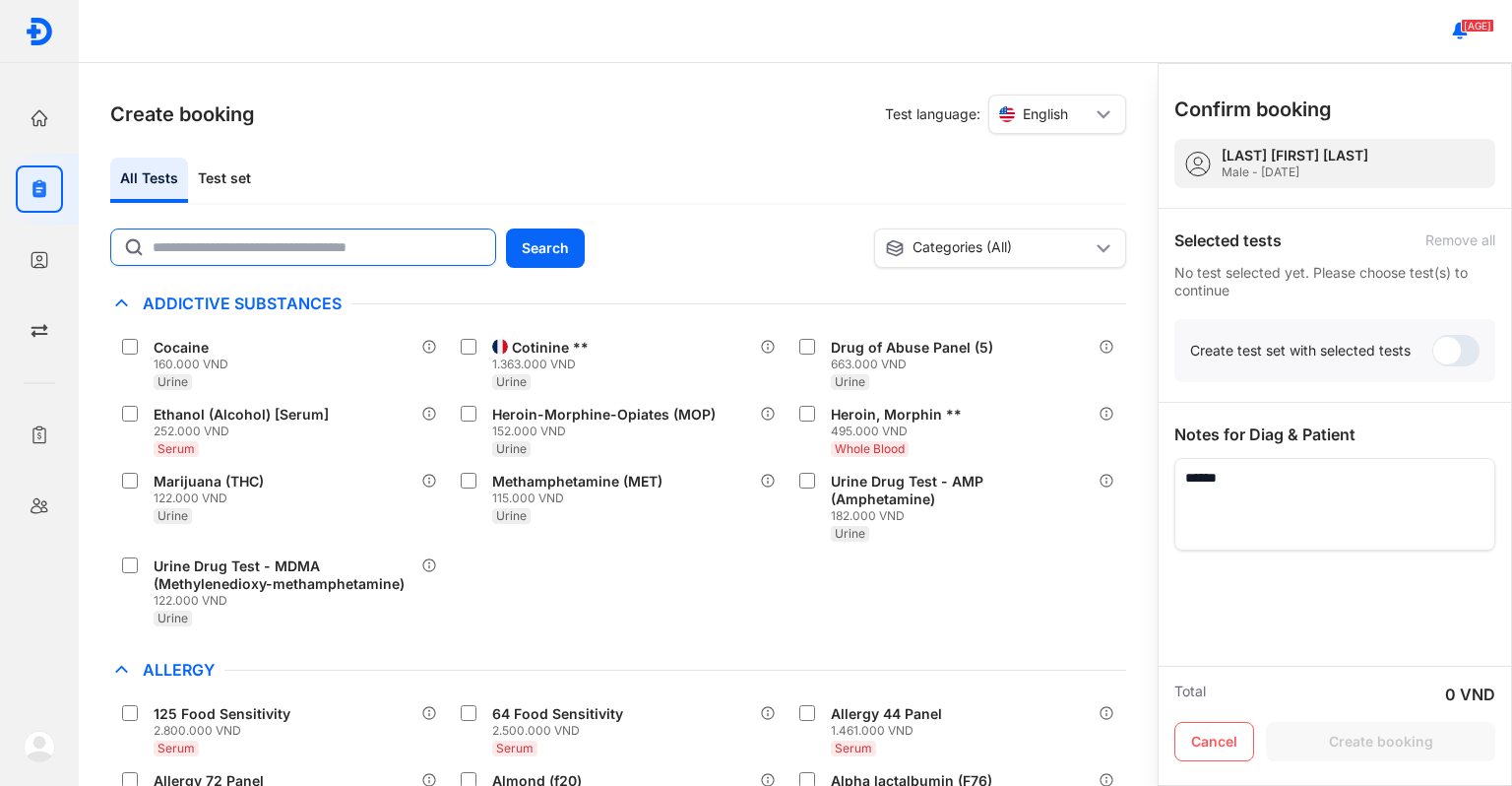 click 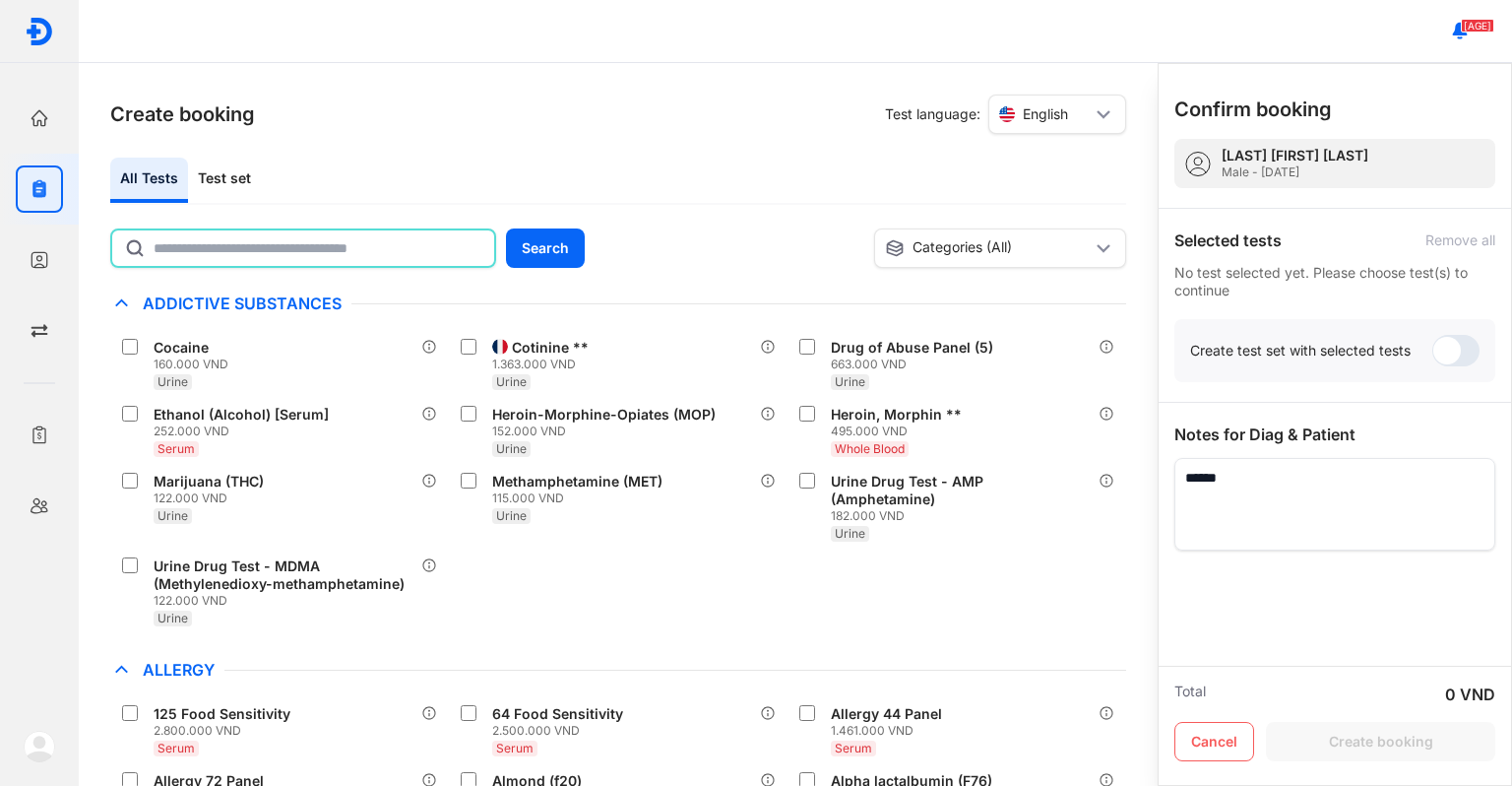 click 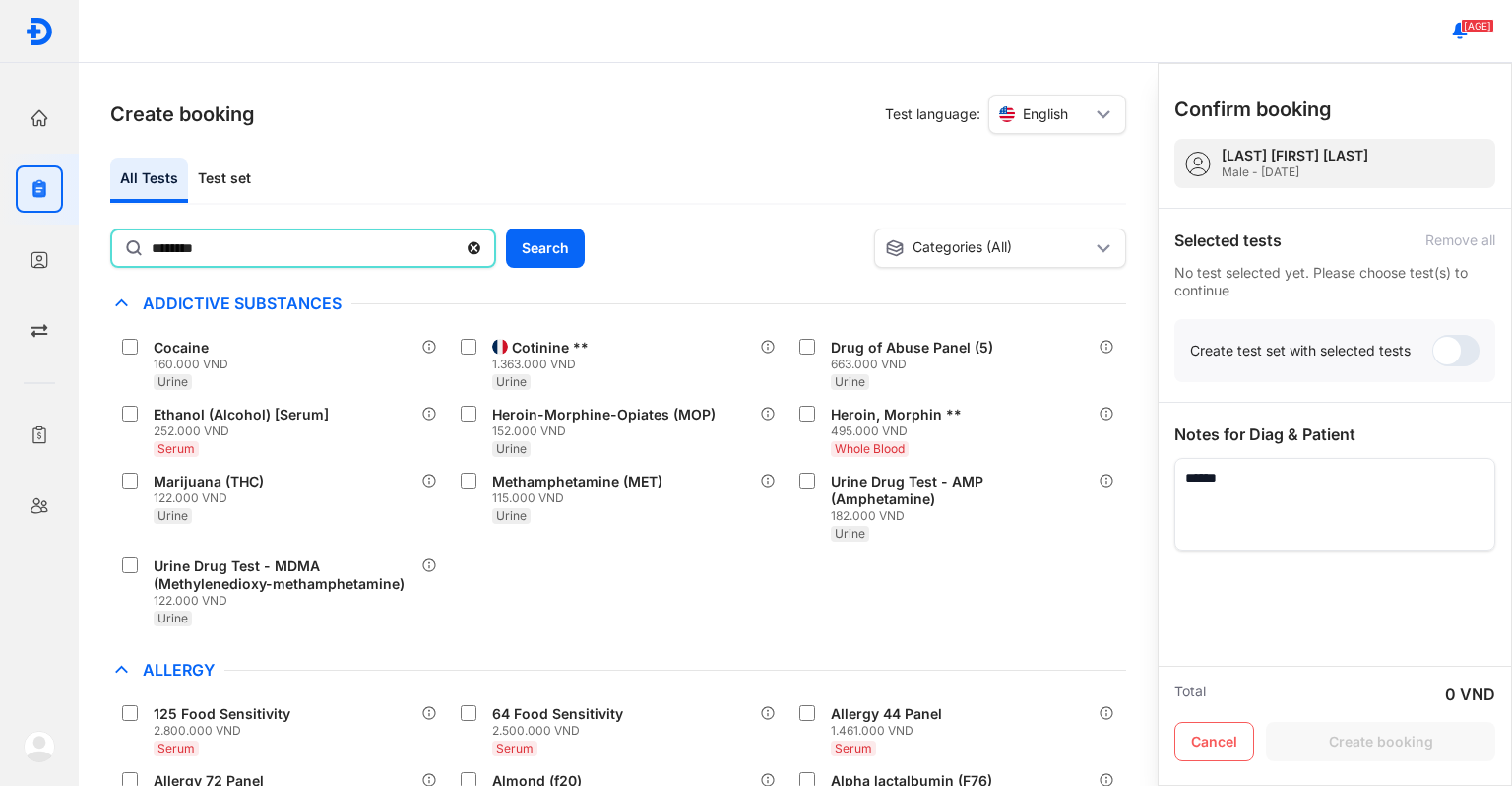click on "********" 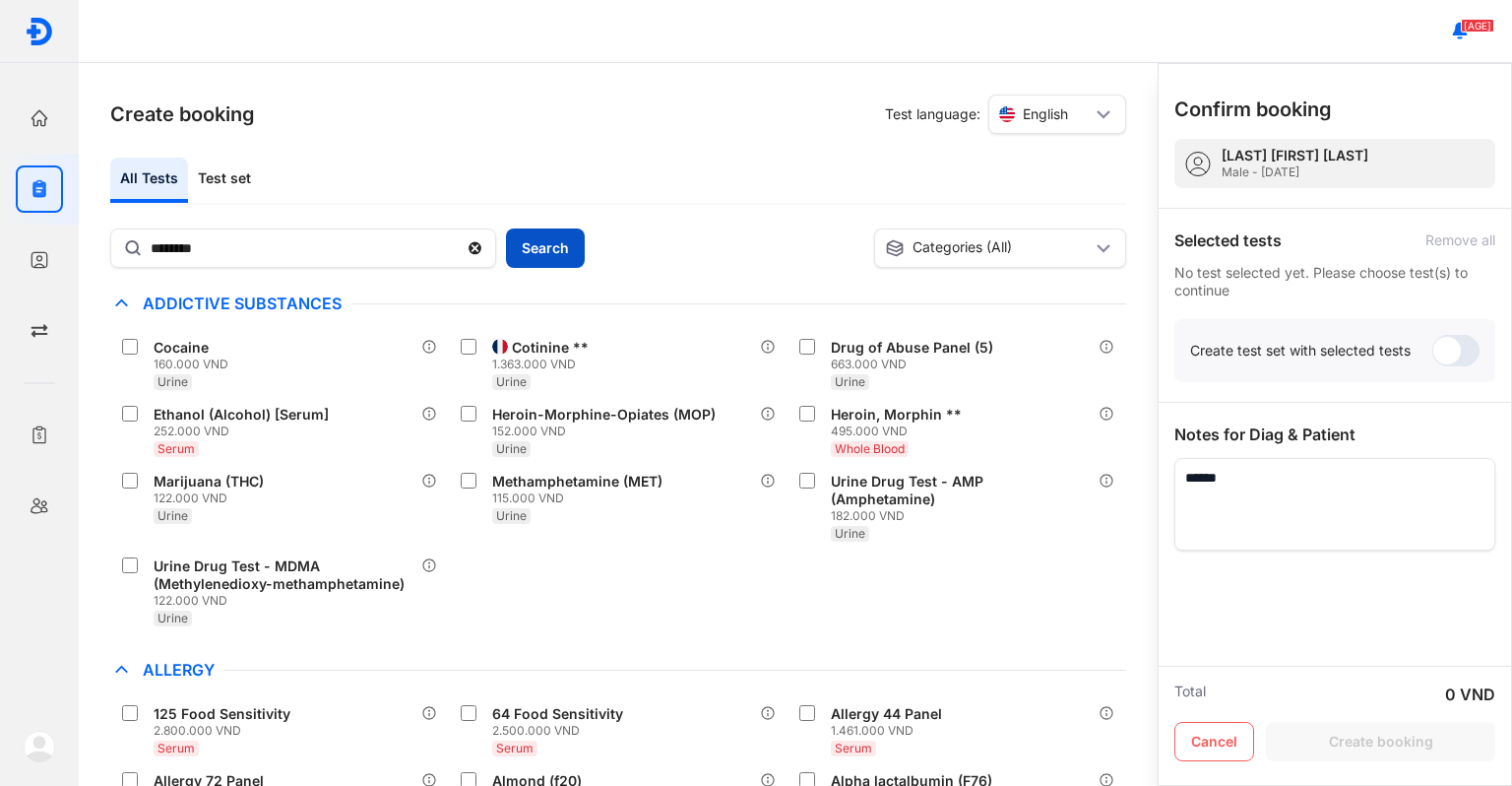 click on "Search" at bounding box center (545, 248) 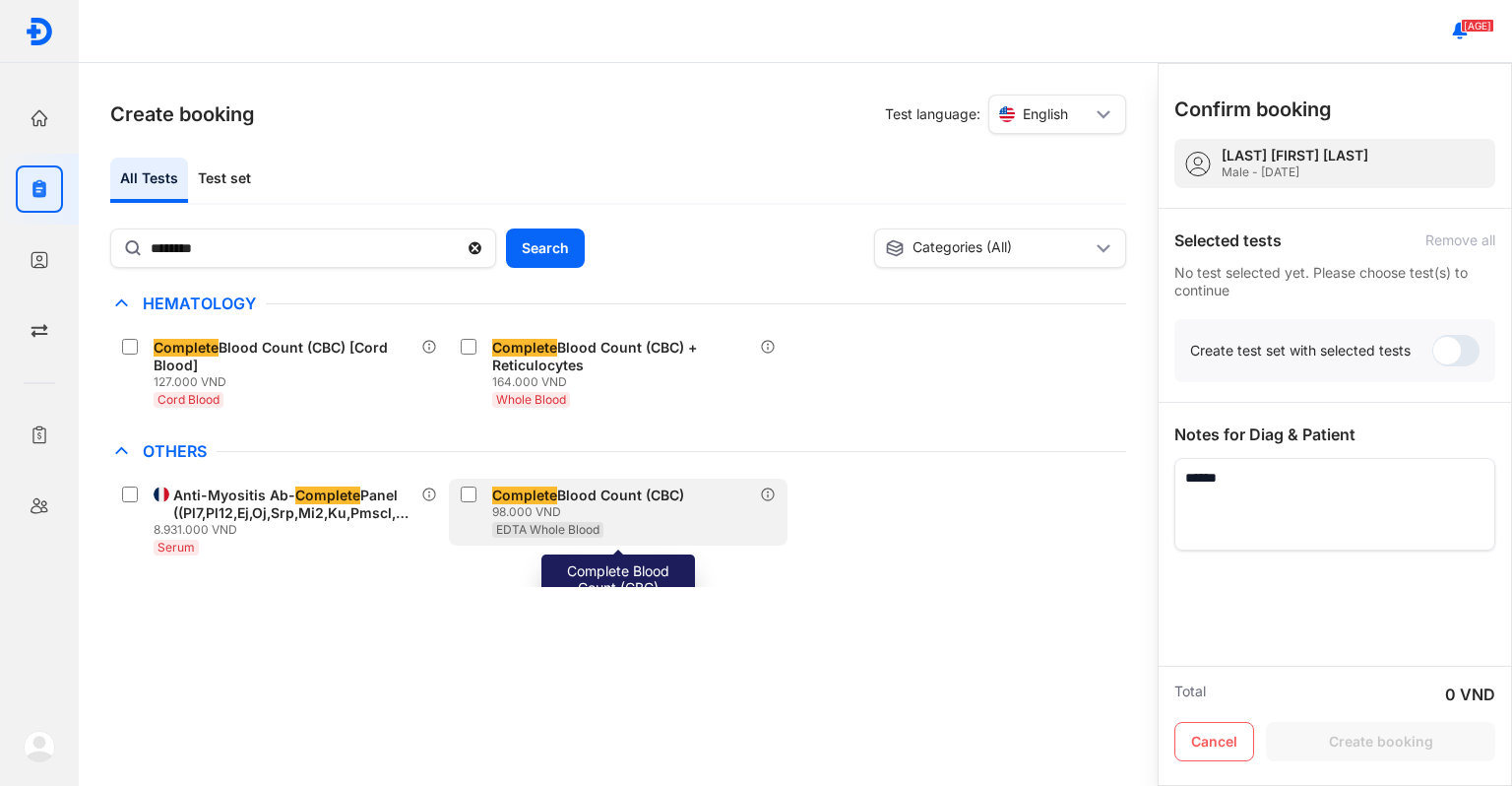 click on "Complete  Blood Count (CBC) [PRICE] [CURRENCY] EDTA Whole Blood" 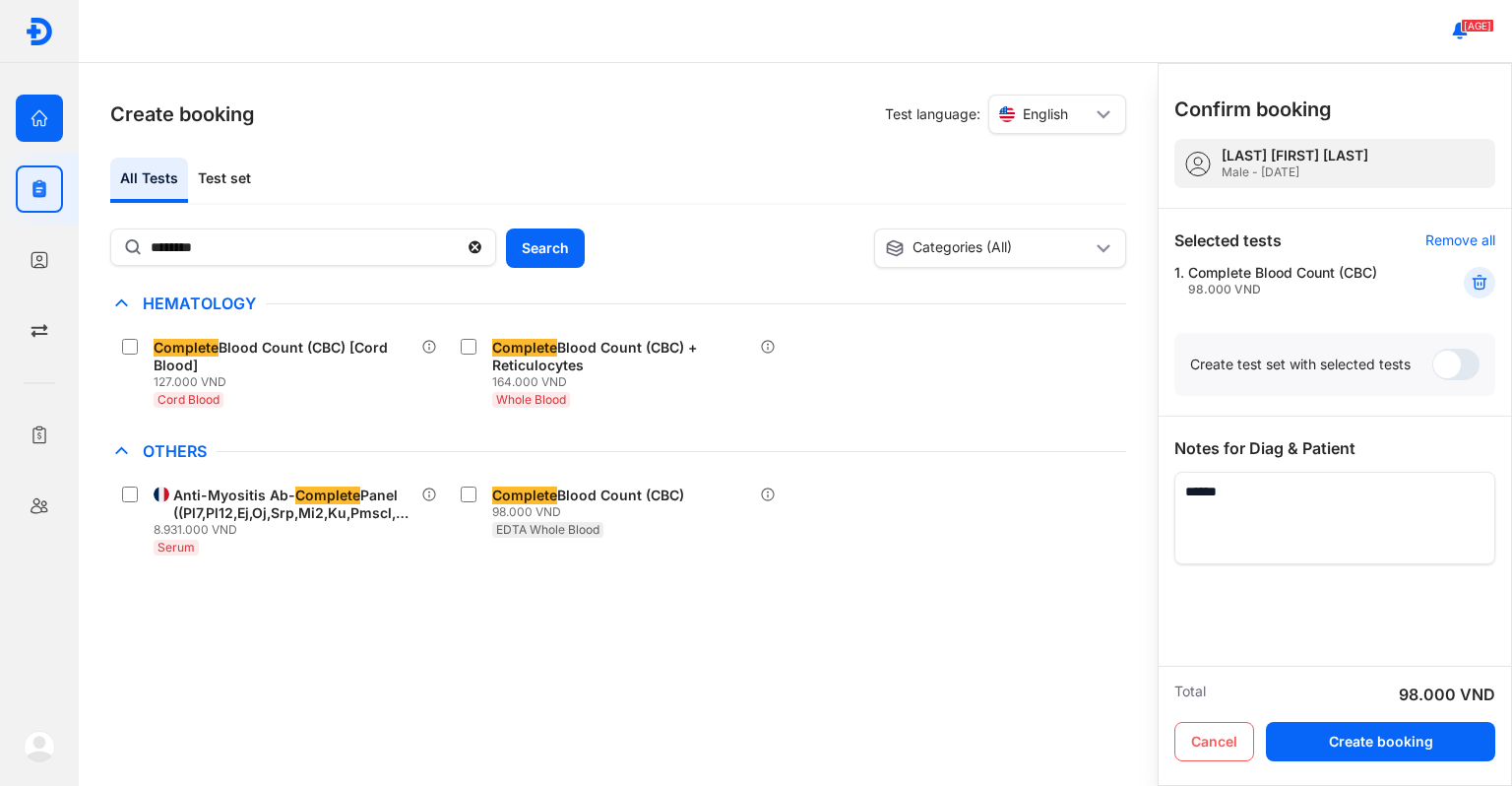 drag, startPoint x: 287, startPoint y: 248, endPoint x: 0, endPoint y: 125, distance: 312.2467 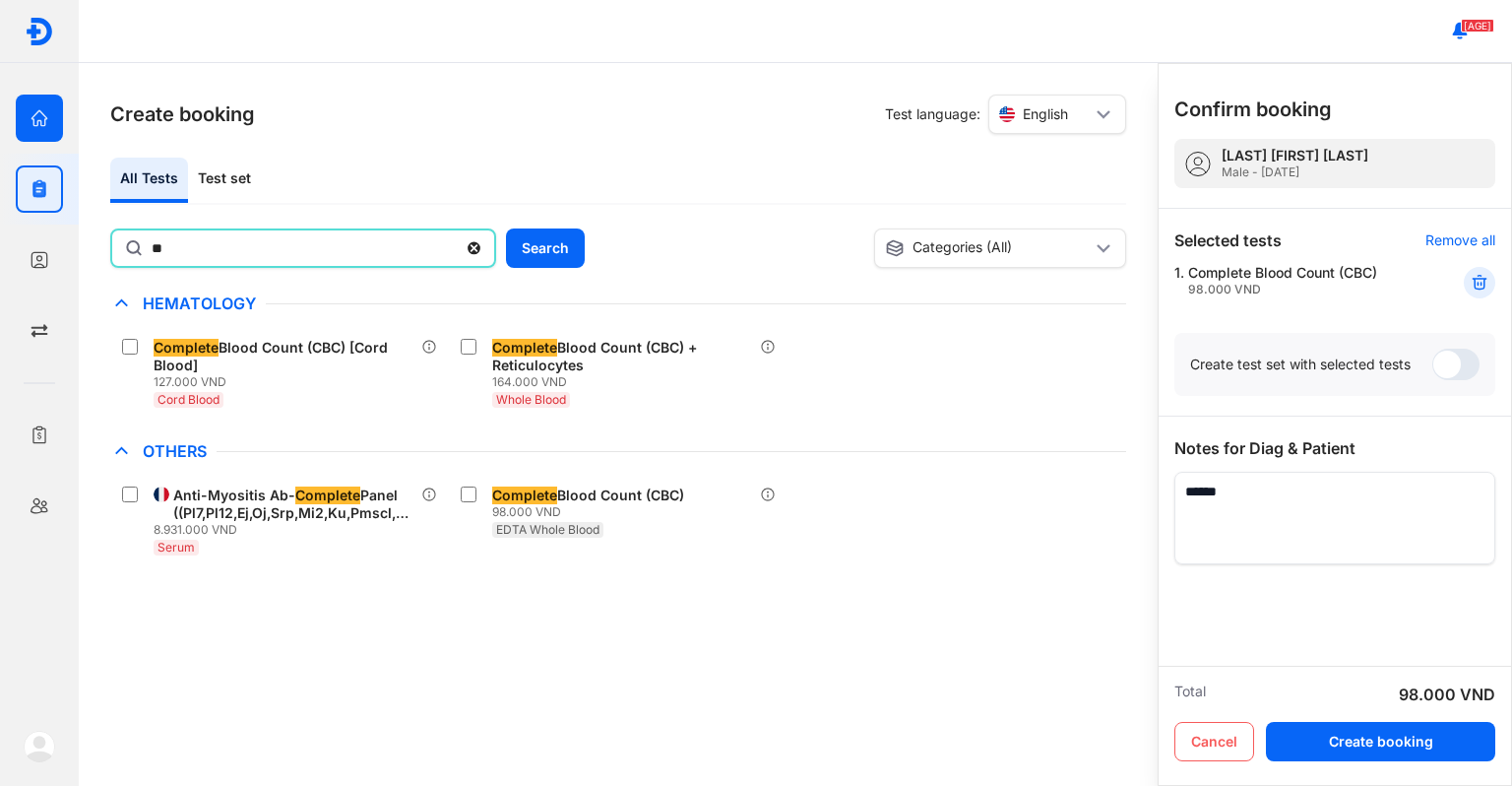 type on "*" 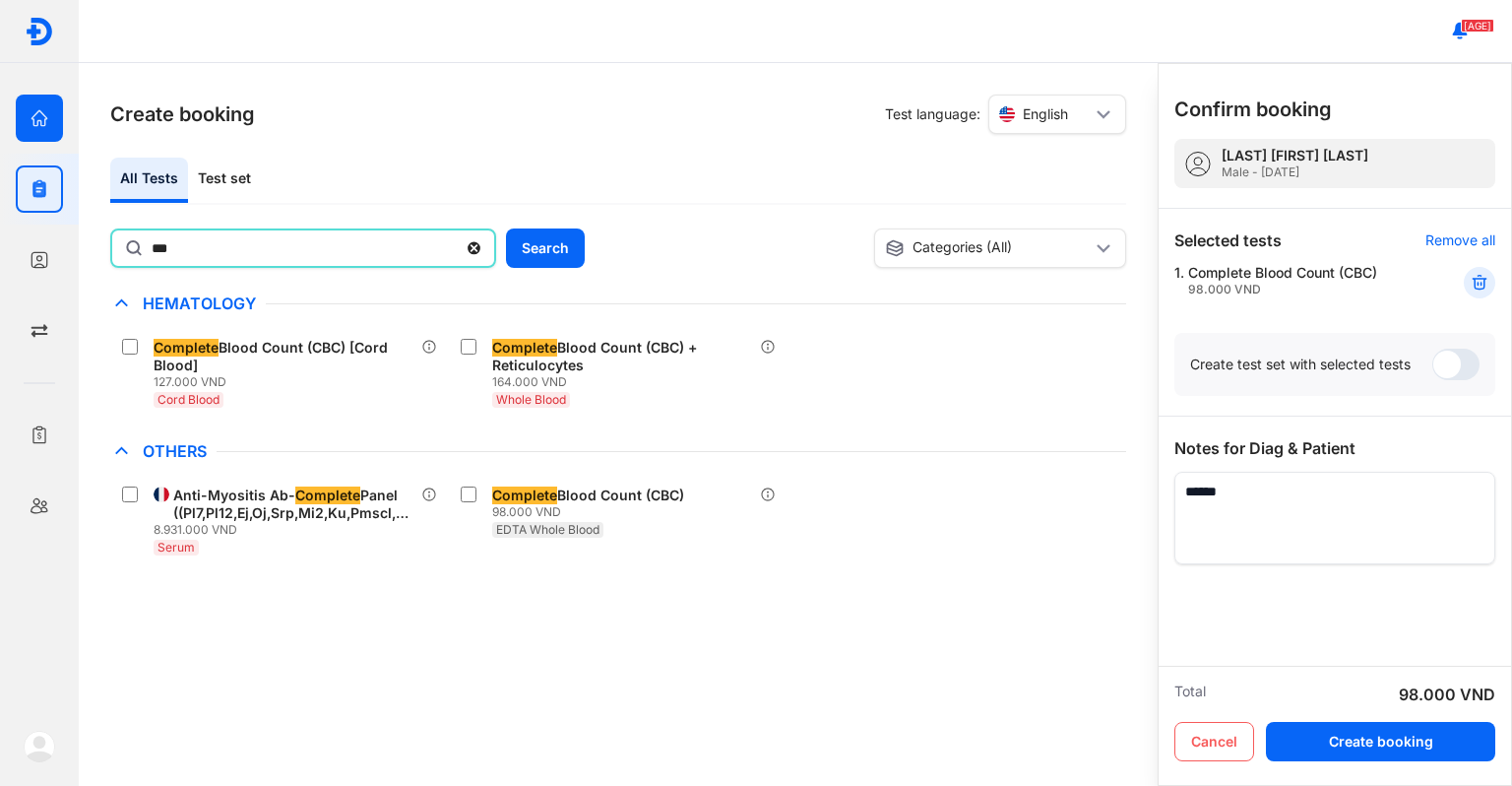 type on "***" 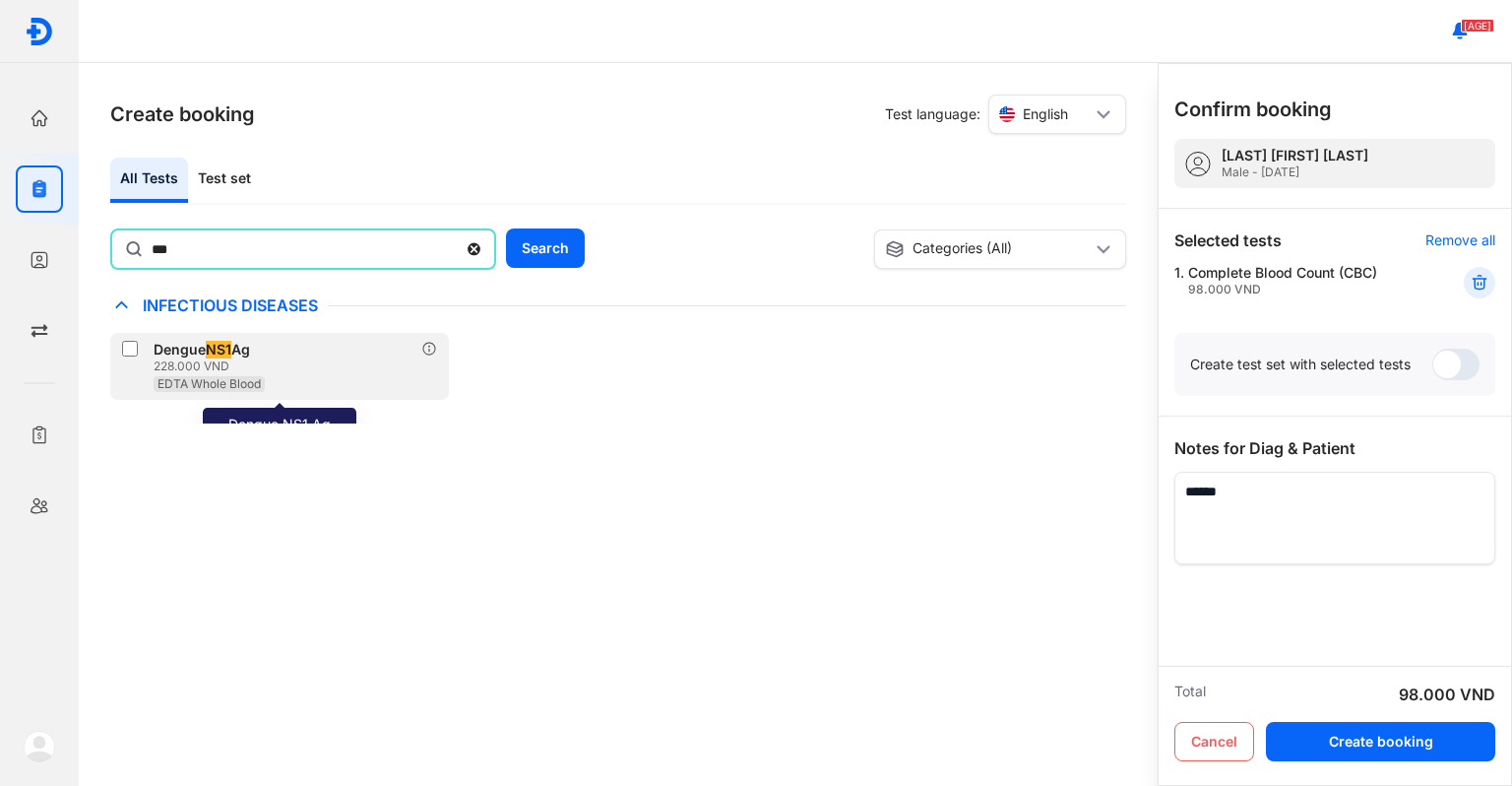 click on "Dengue  NS1  Ag [PRICE] [CURRENCY] EDTA Whole Blood" 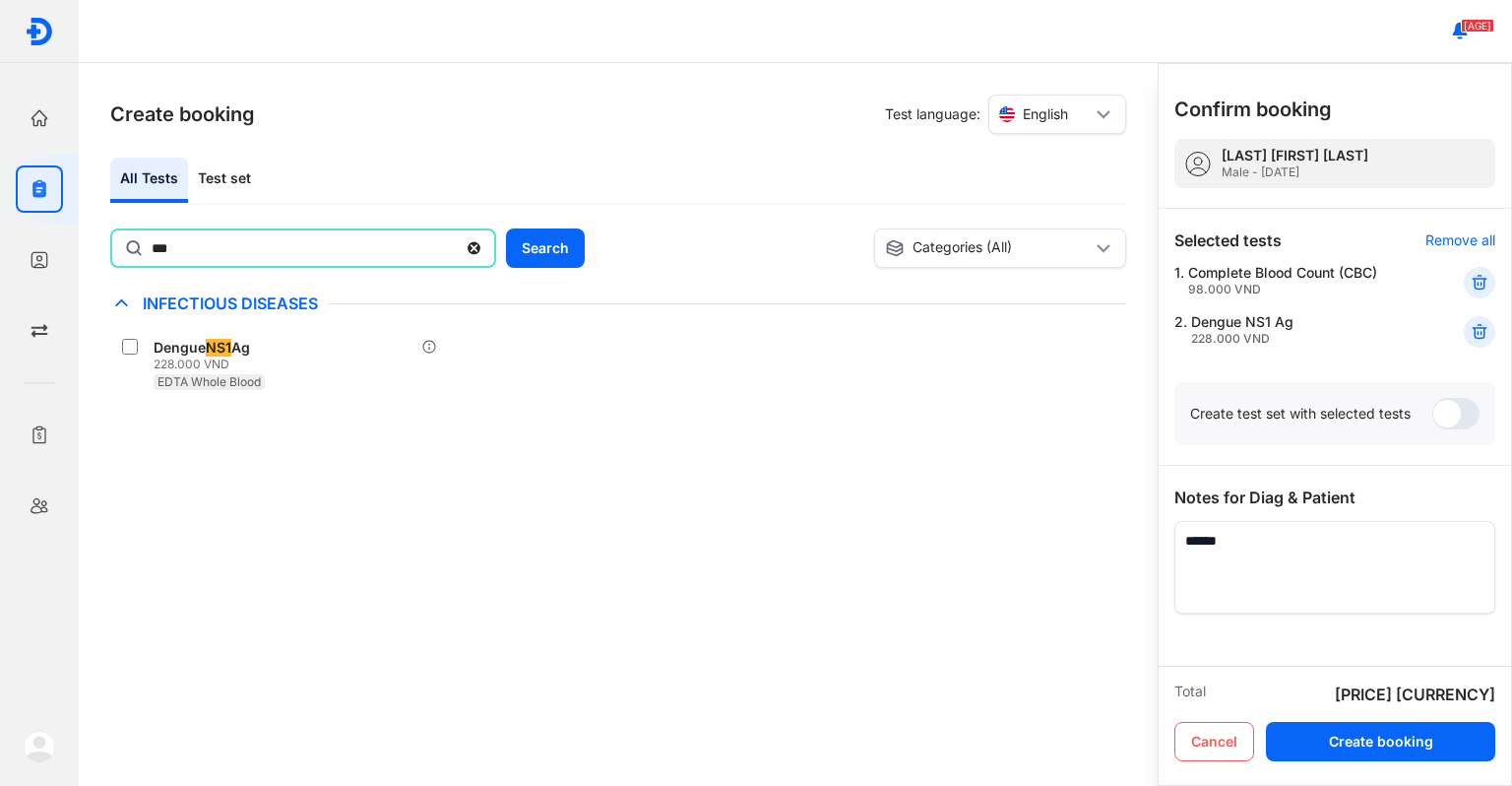 drag, startPoint x: 374, startPoint y: 249, endPoint x: 0, endPoint y: 171, distance: 382.04712 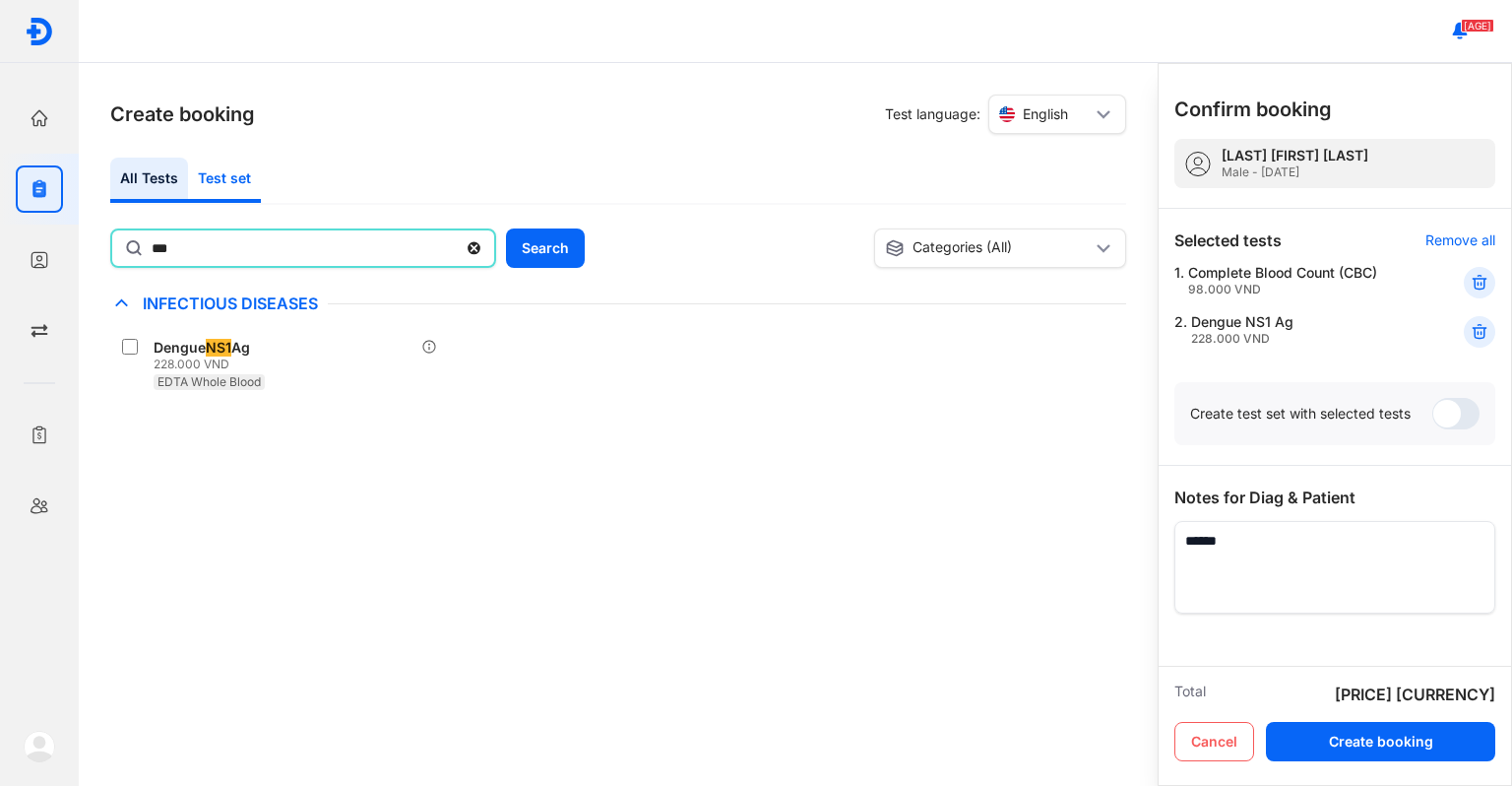 type on "***" 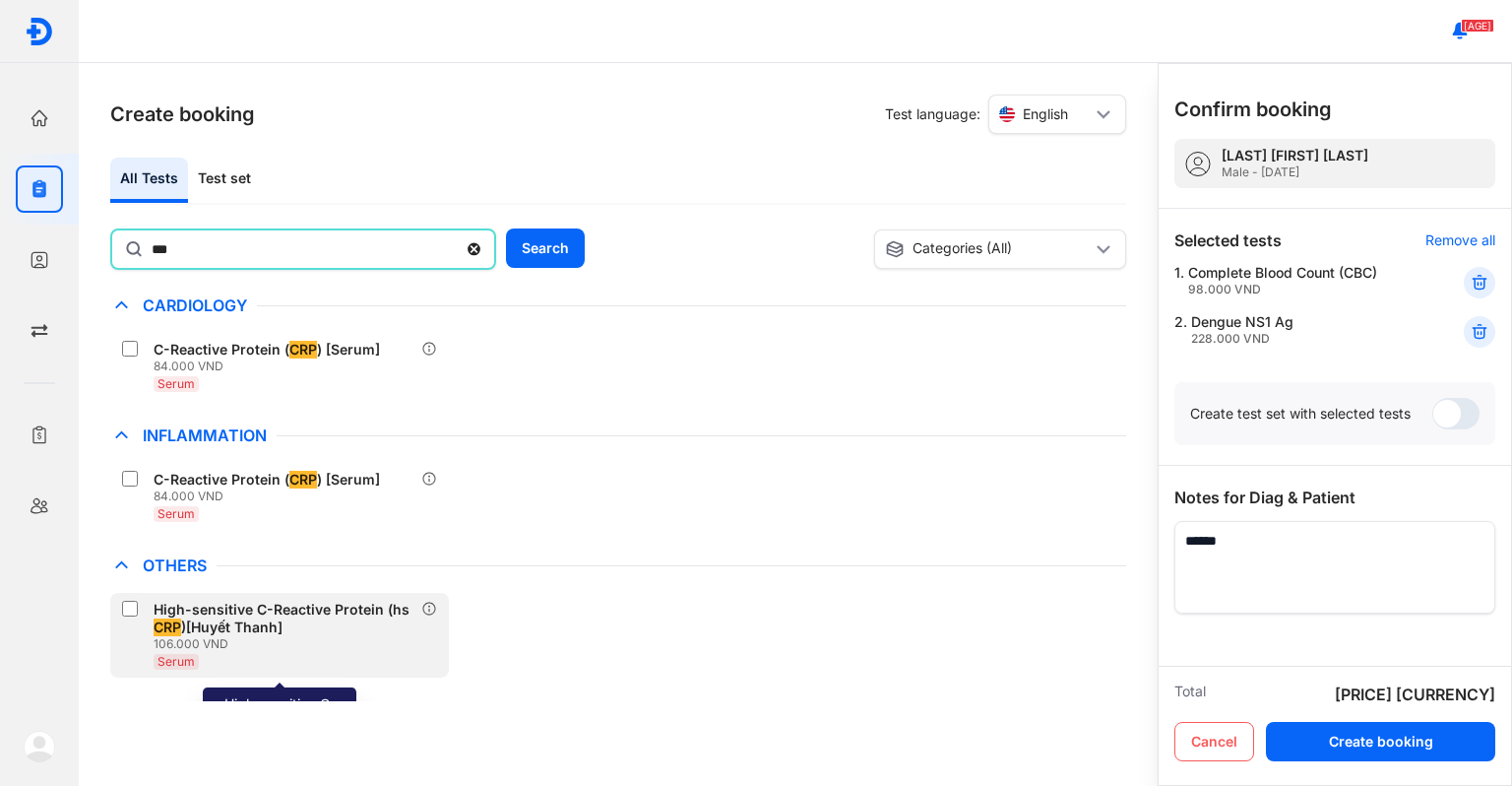 click on "High-sensitive C-Reactive Protein (hs  CRP )[Huyết Thanh]" at bounding box center (284, 619) 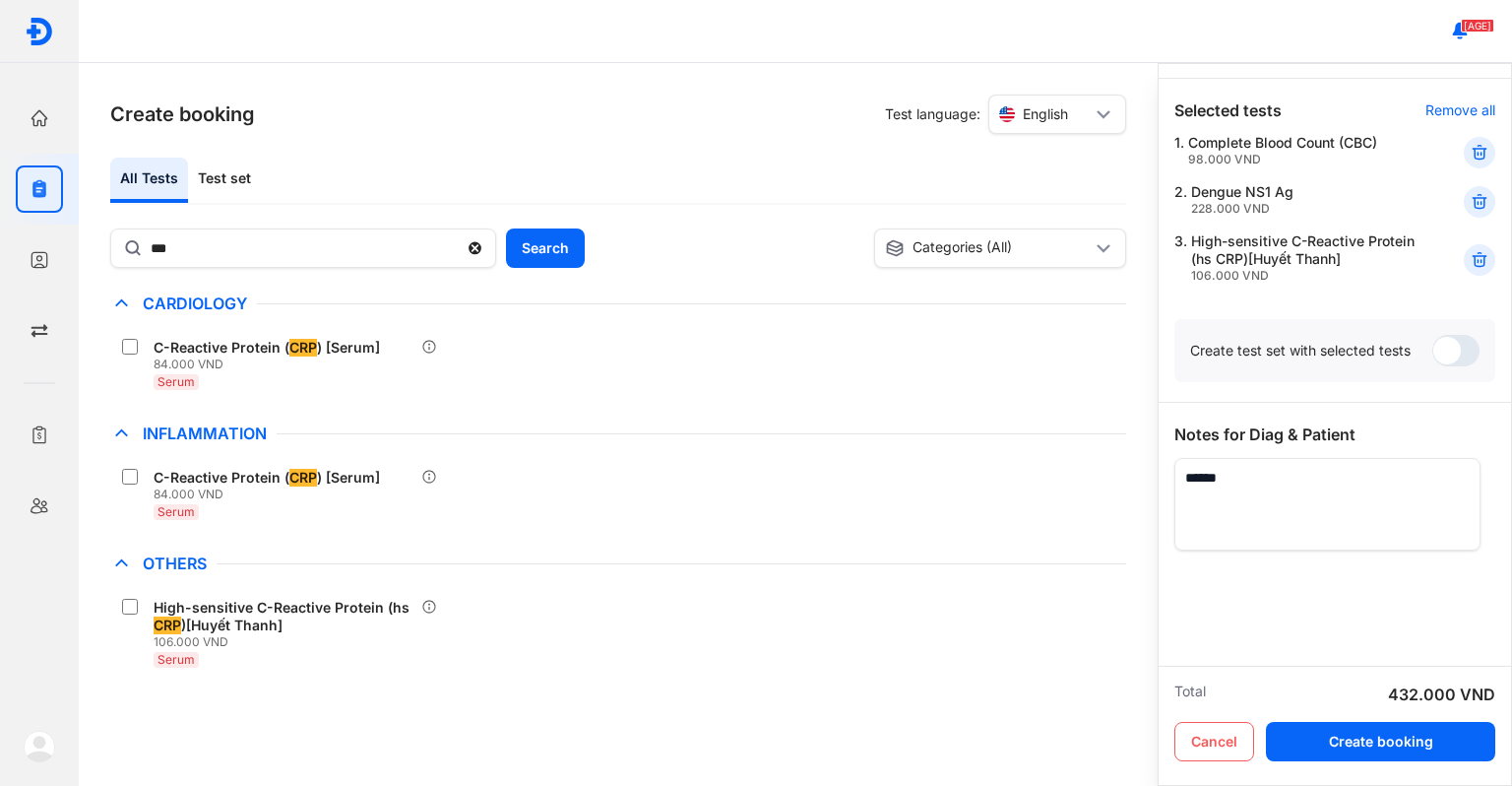 scroll, scrollTop: 0, scrollLeft: 0, axis: both 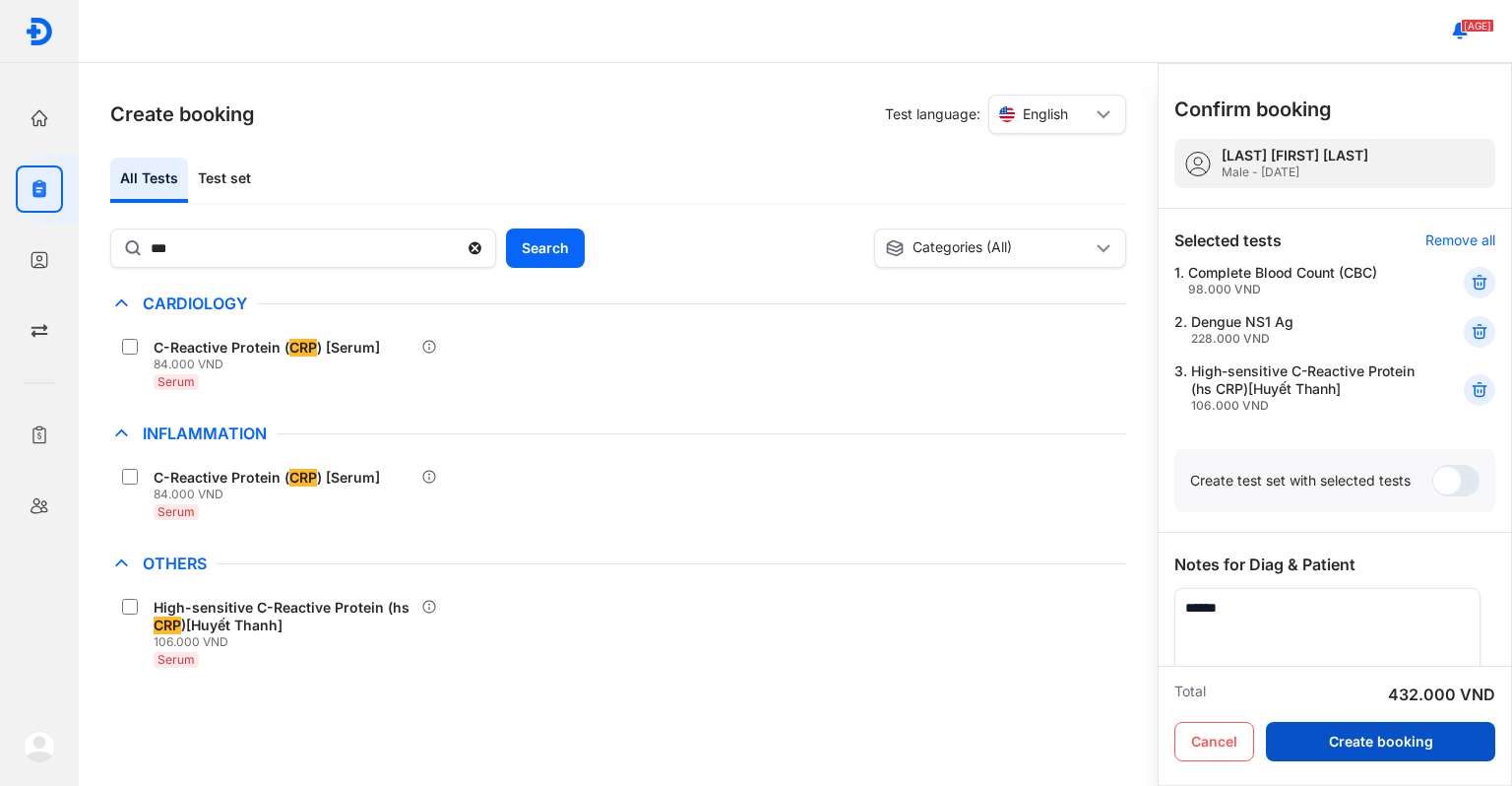 click on "Create booking" at bounding box center [1380, 742] 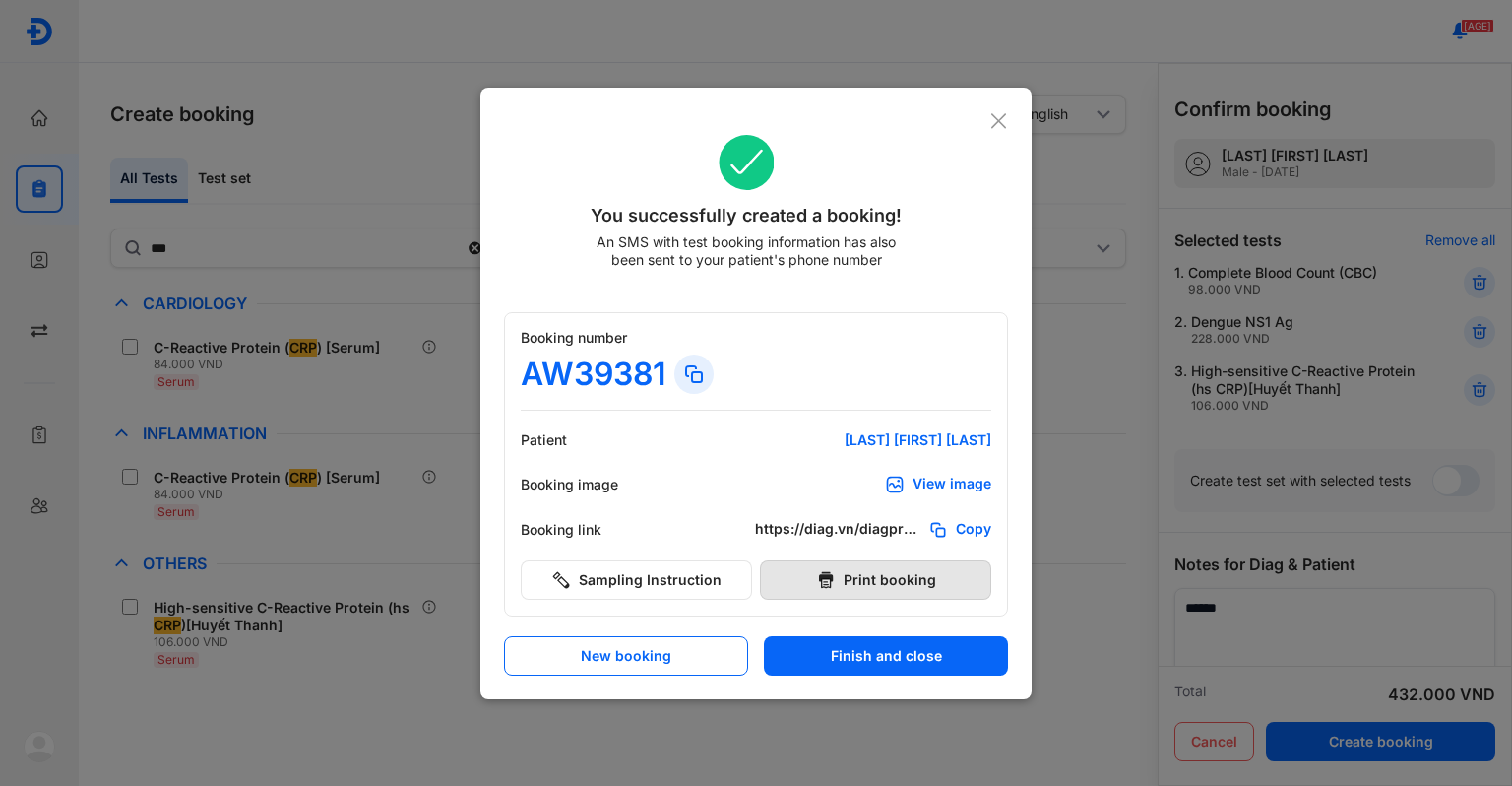 click on "Print booking" at bounding box center [875, 580] 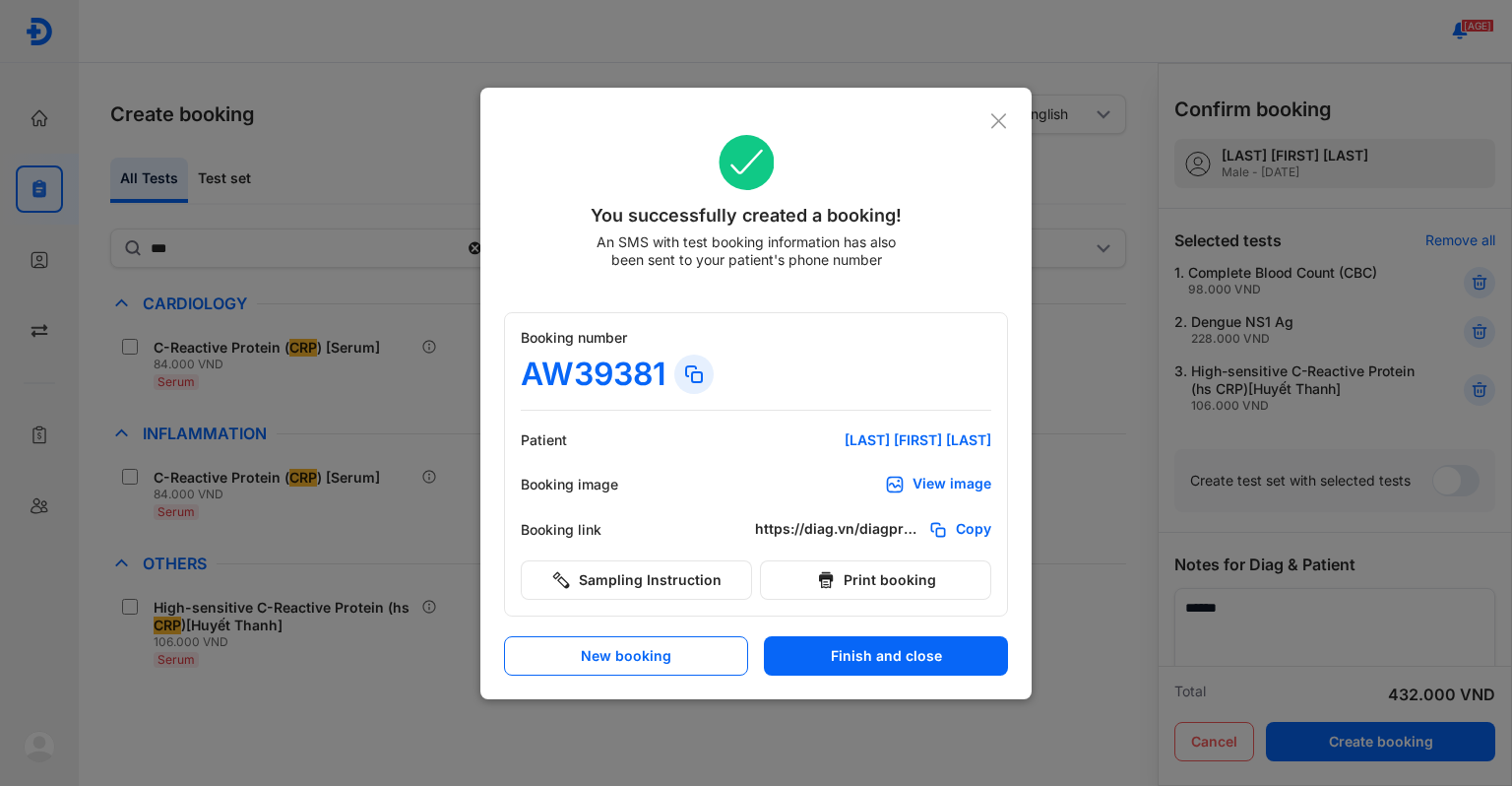 click 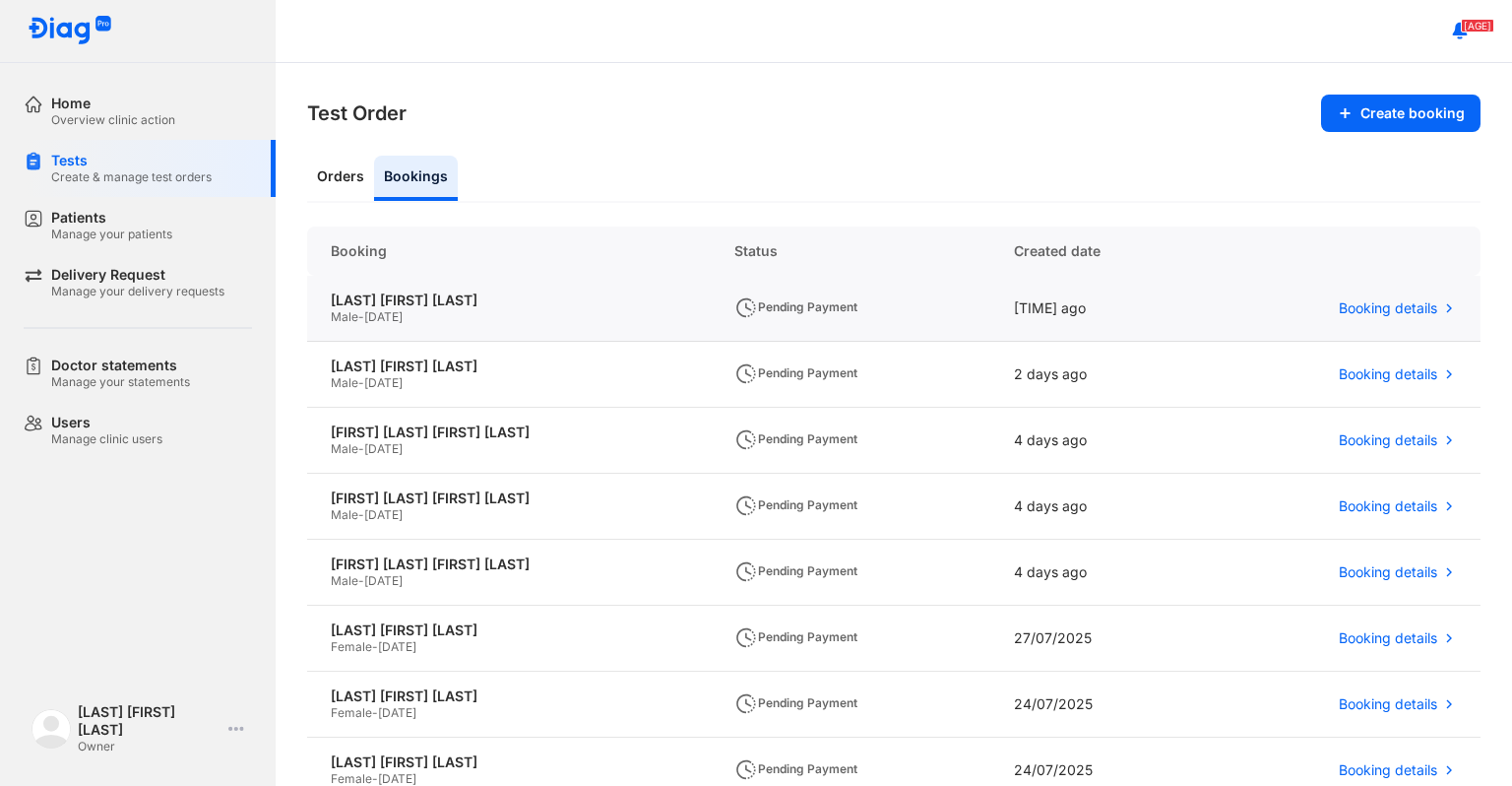 click on "[LAST] [FIRST] [LAST] Male  -  [DATE]" 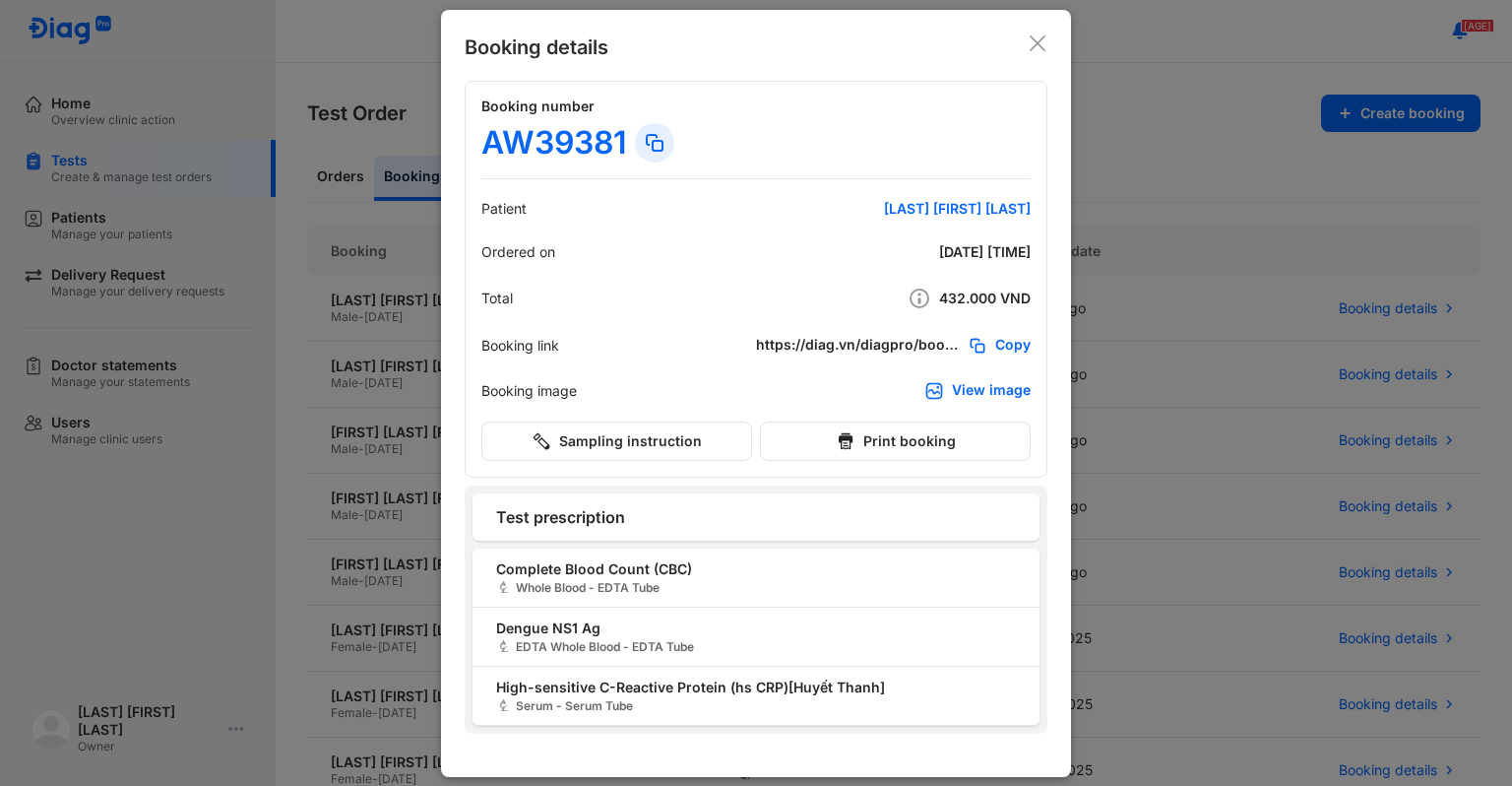 click 